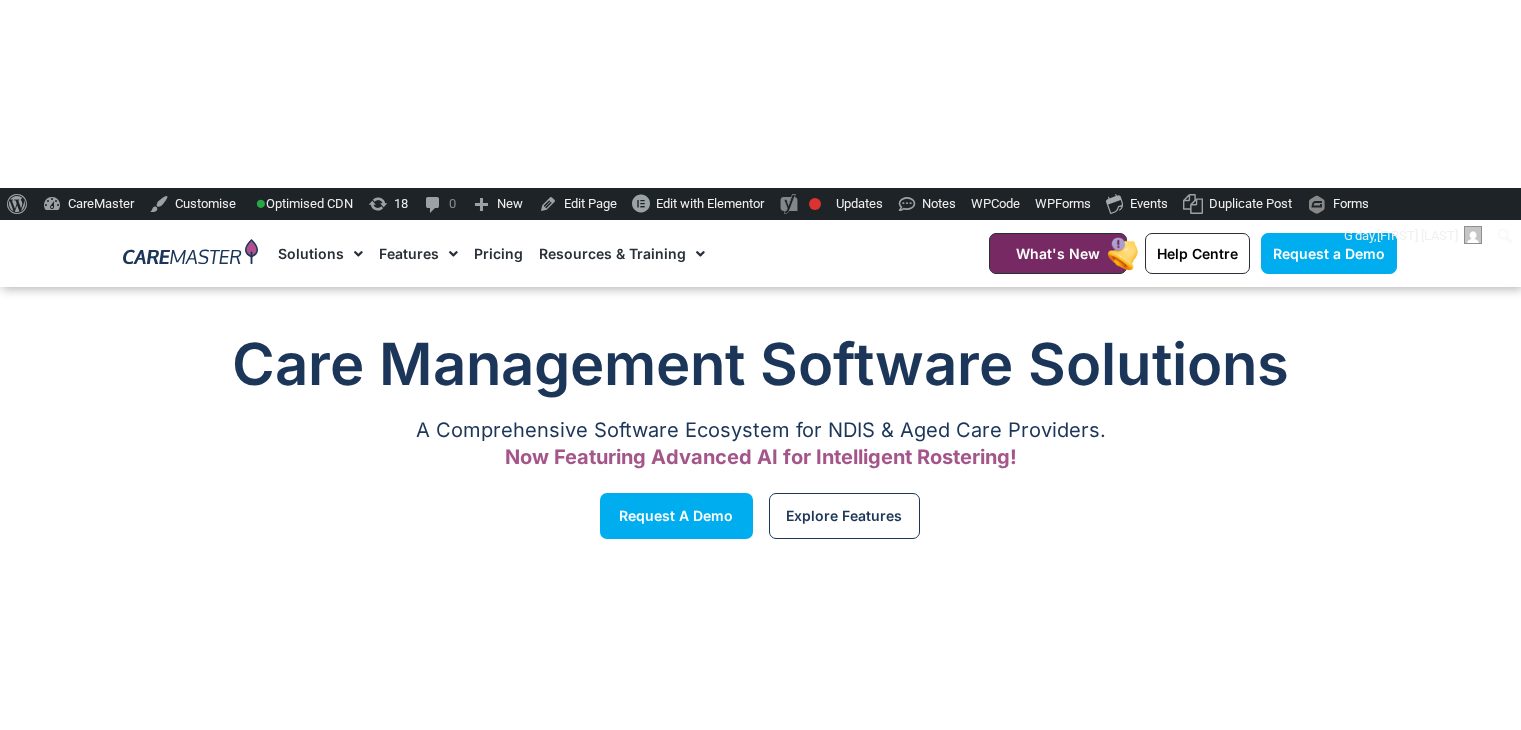 scroll, scrollTop: 5074, scrollLeft: 0, axis: vertical 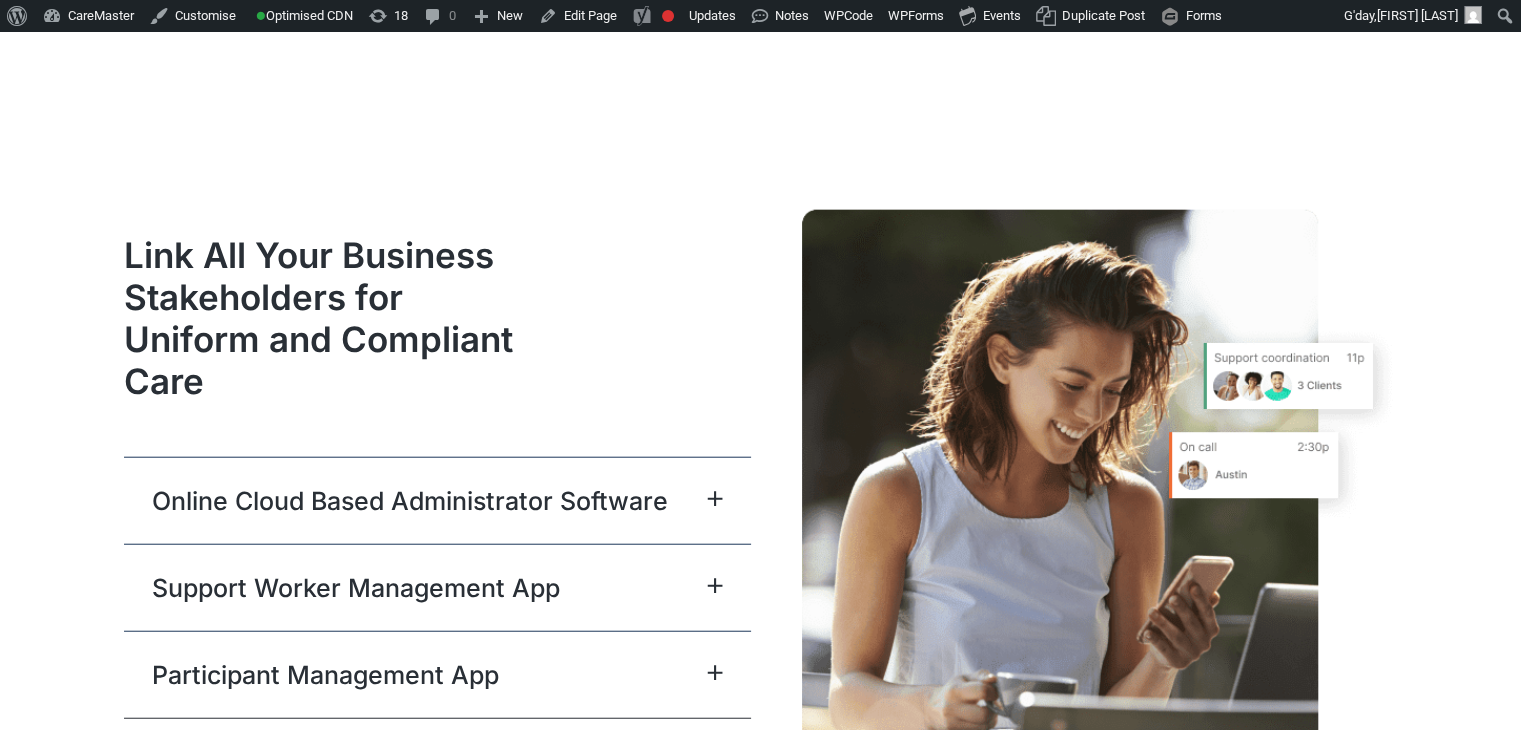 click on "Online Cloud Based Administrator Software" at bounding box center (410, 501) 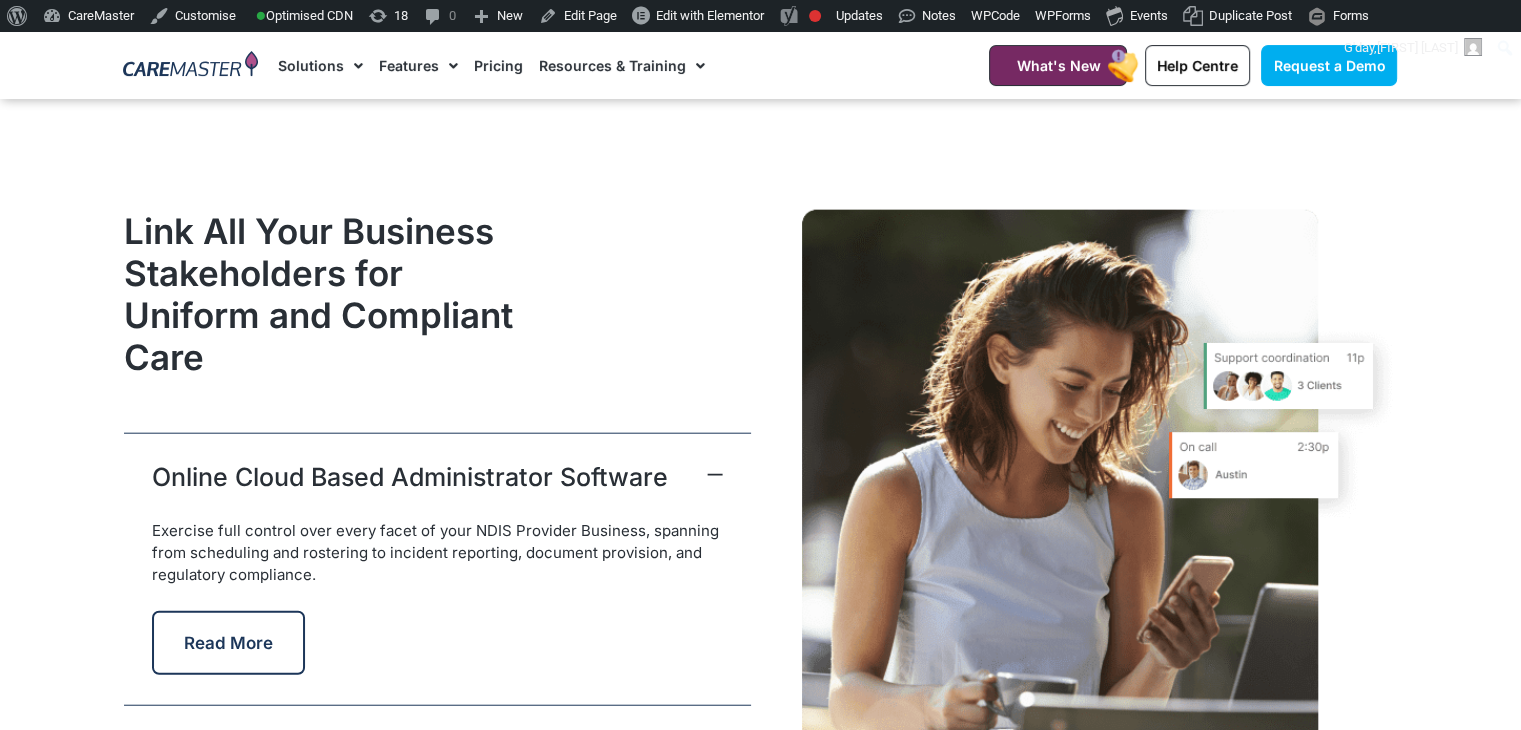 scroll, scrollTop: 4836, scrollLeft: 0, axis: vertical 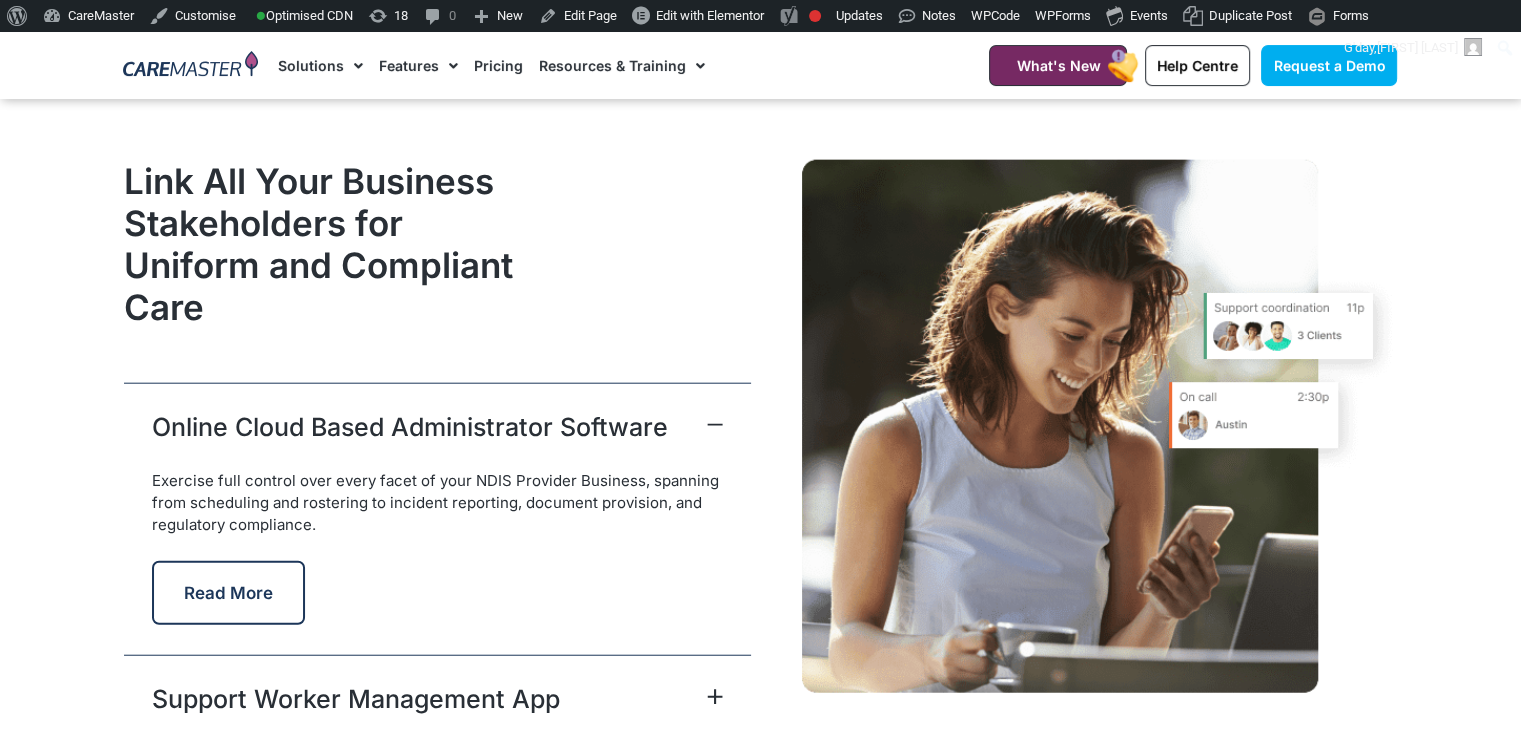 click on "Support Worker Management App" at bounding box center (437, 698) 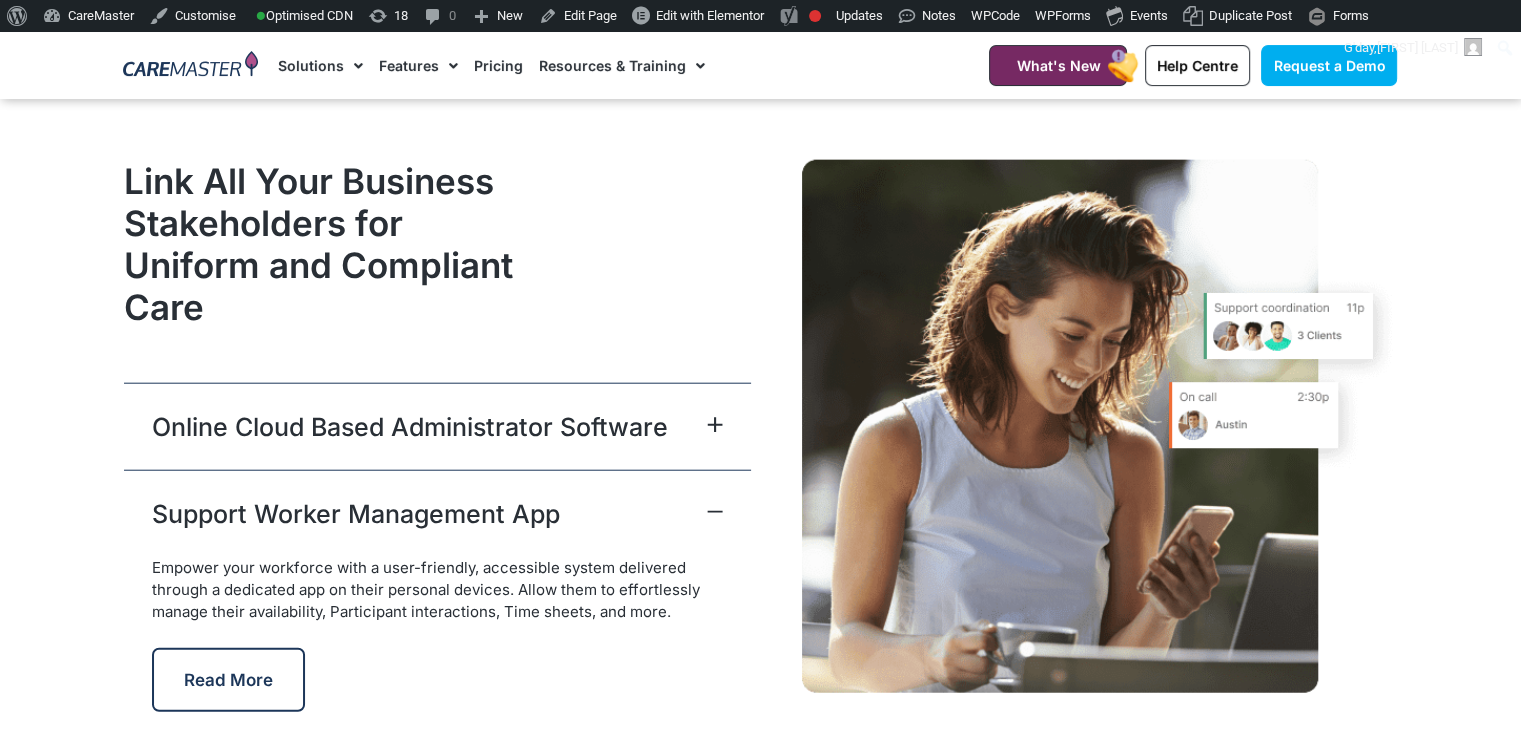 click on "Support Worker Management App" at bounding box center [437, 513] 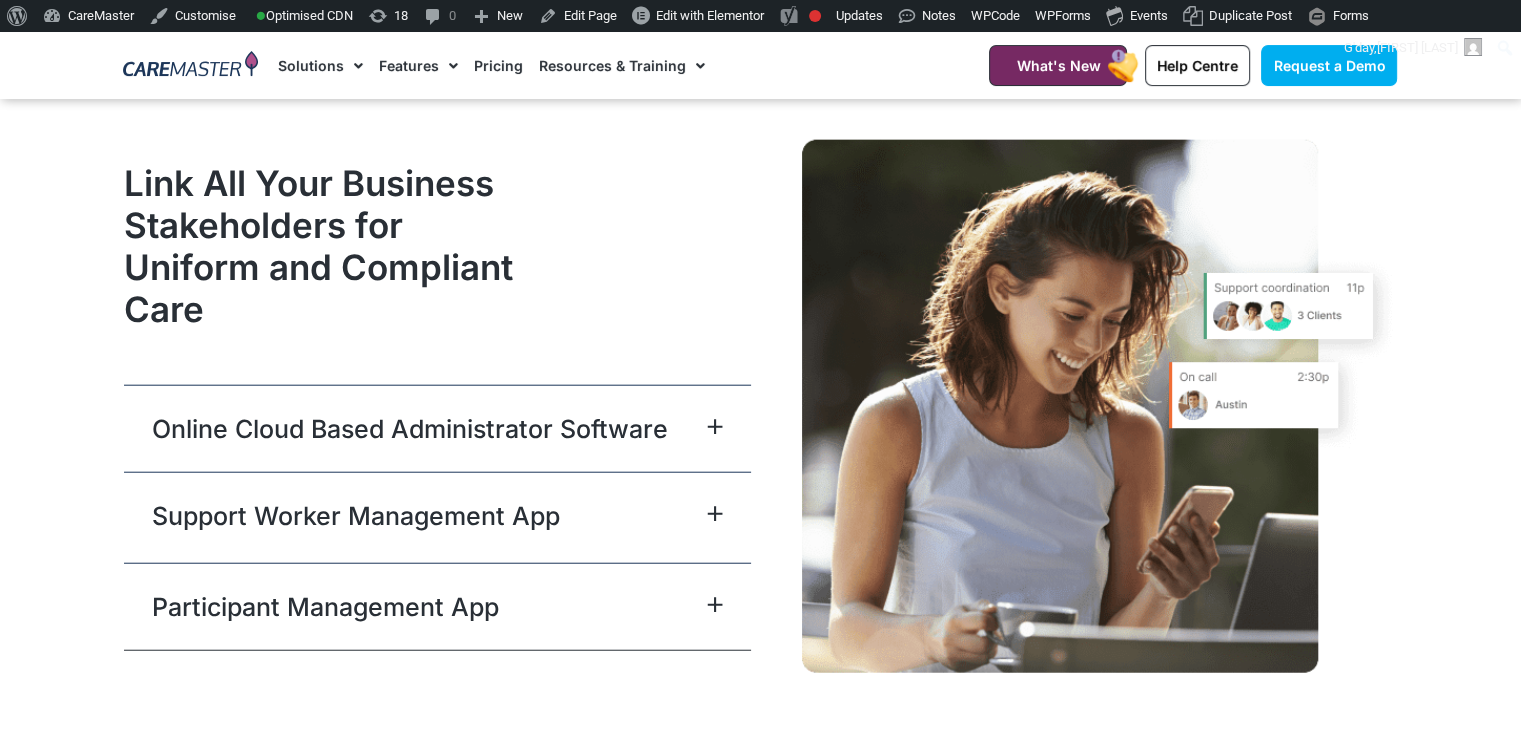 scroll, scrollTop: 4860, scrollLeft: 0, axis: vertical 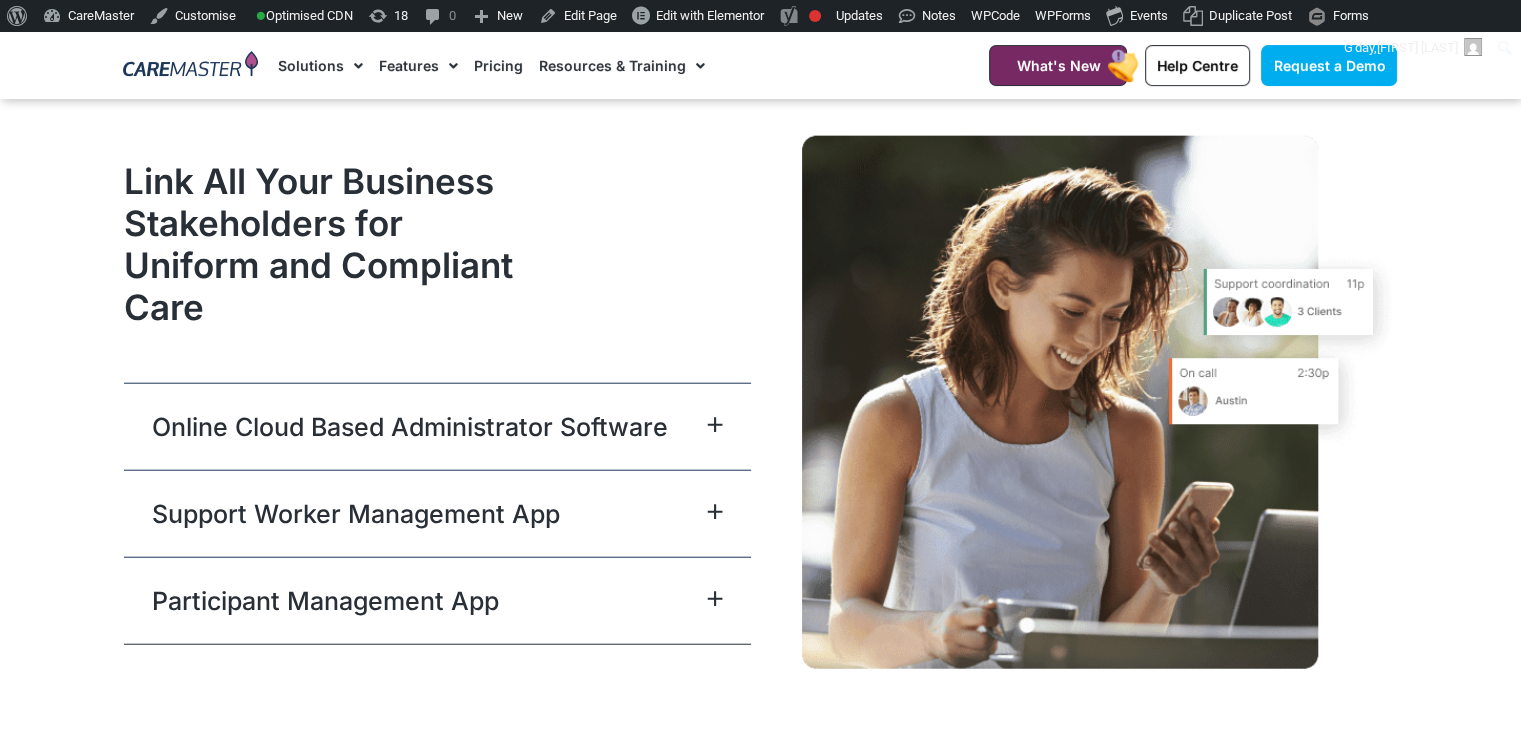 click 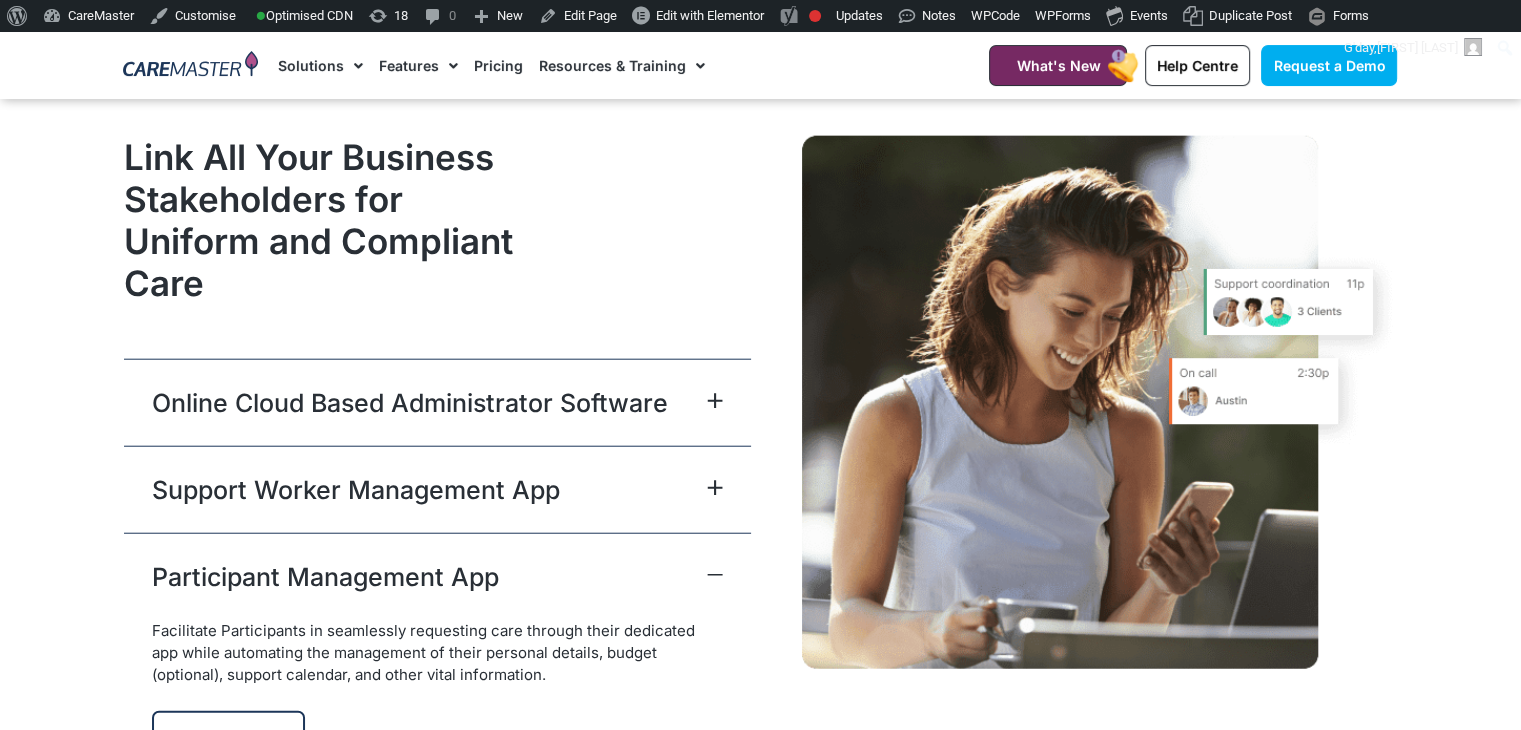 click on "Participant  Management App" at bounding box center [437, 576] 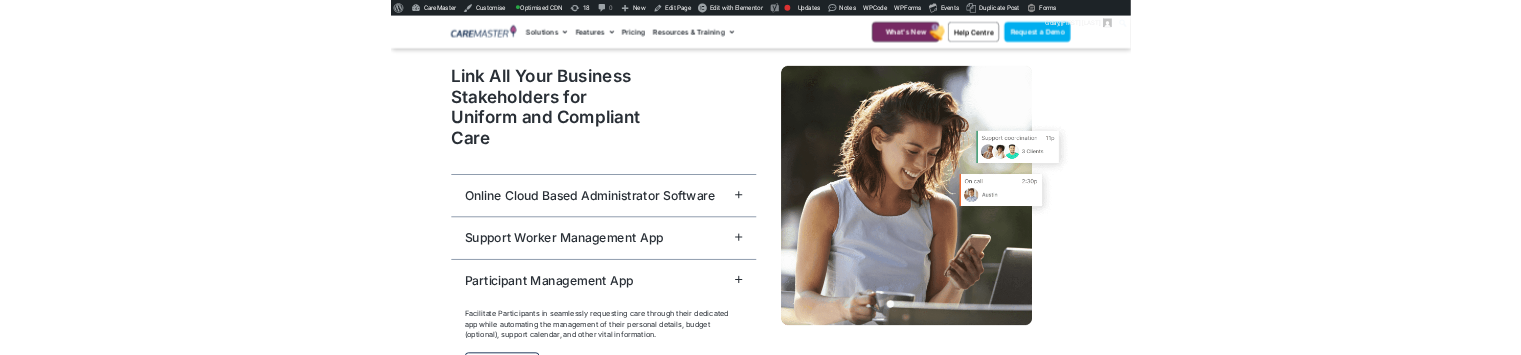 scroll, scrollTop: 4885, scrollLeft: 0, axis: vertical 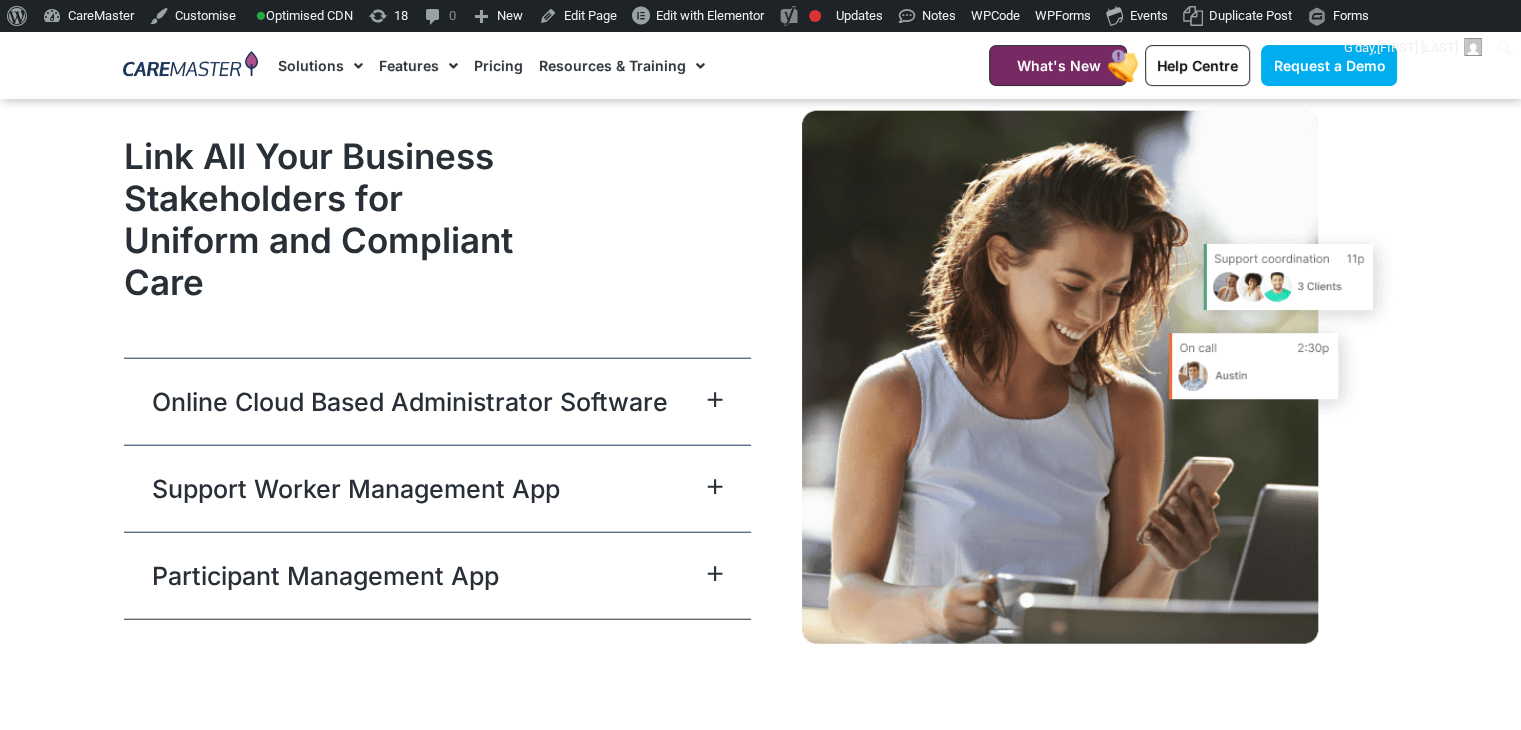 click on "Online Cloud Based Administrator Software" at bounding box center [437, 401] 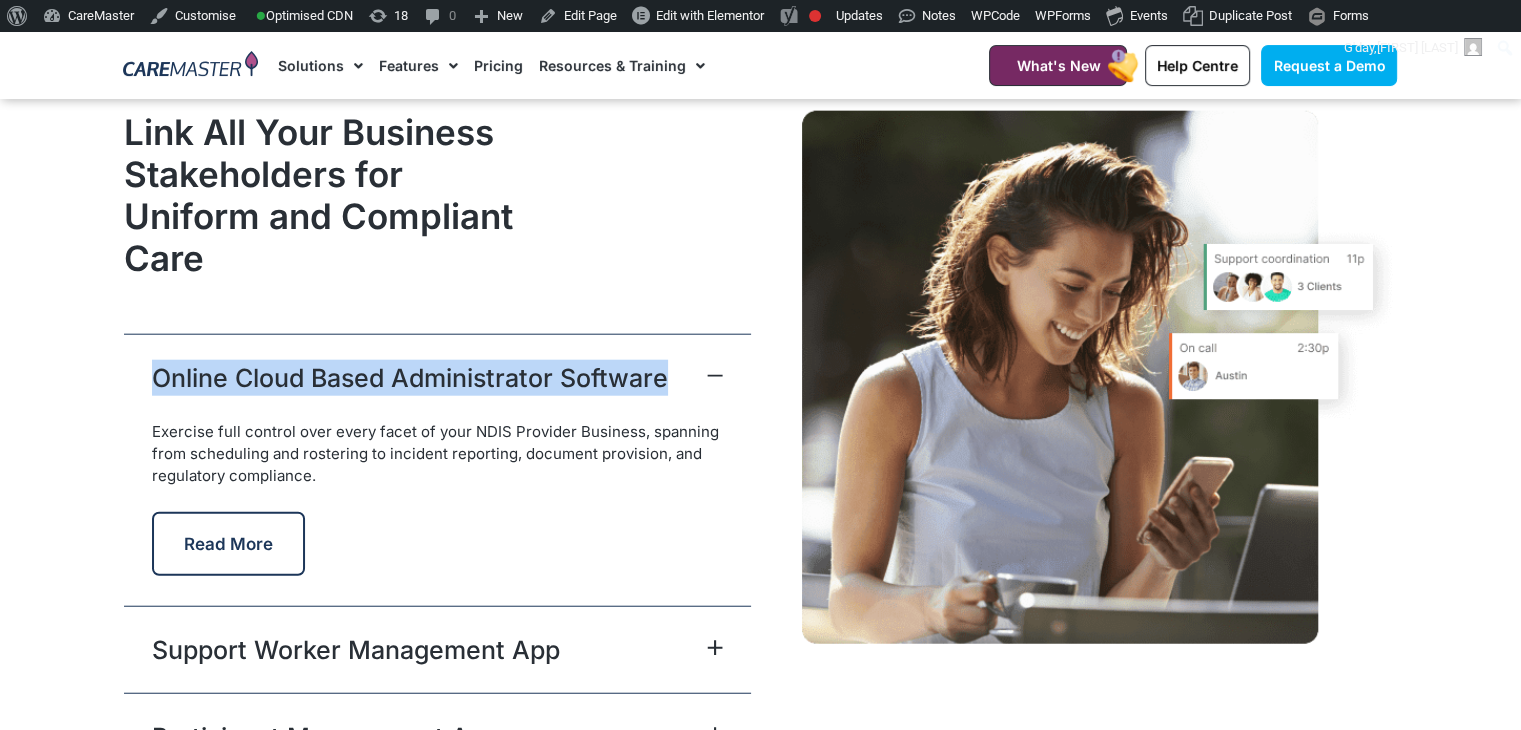 drag, startPoint x: 126, startPoint y: 321, endPoint x: 664, endPoint y: 317, distance: 538.0149 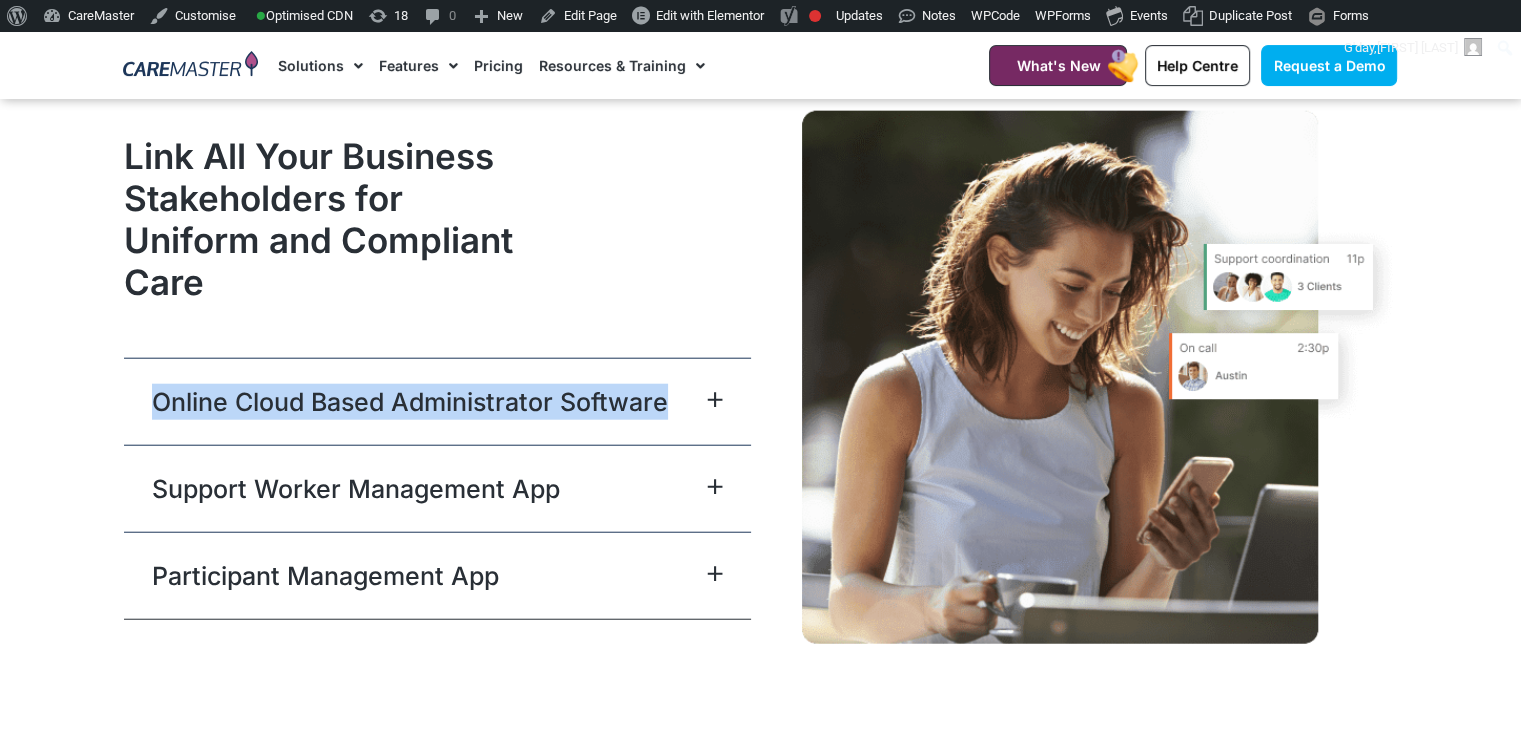 copy on "Online Cloud Based Administrator Software" 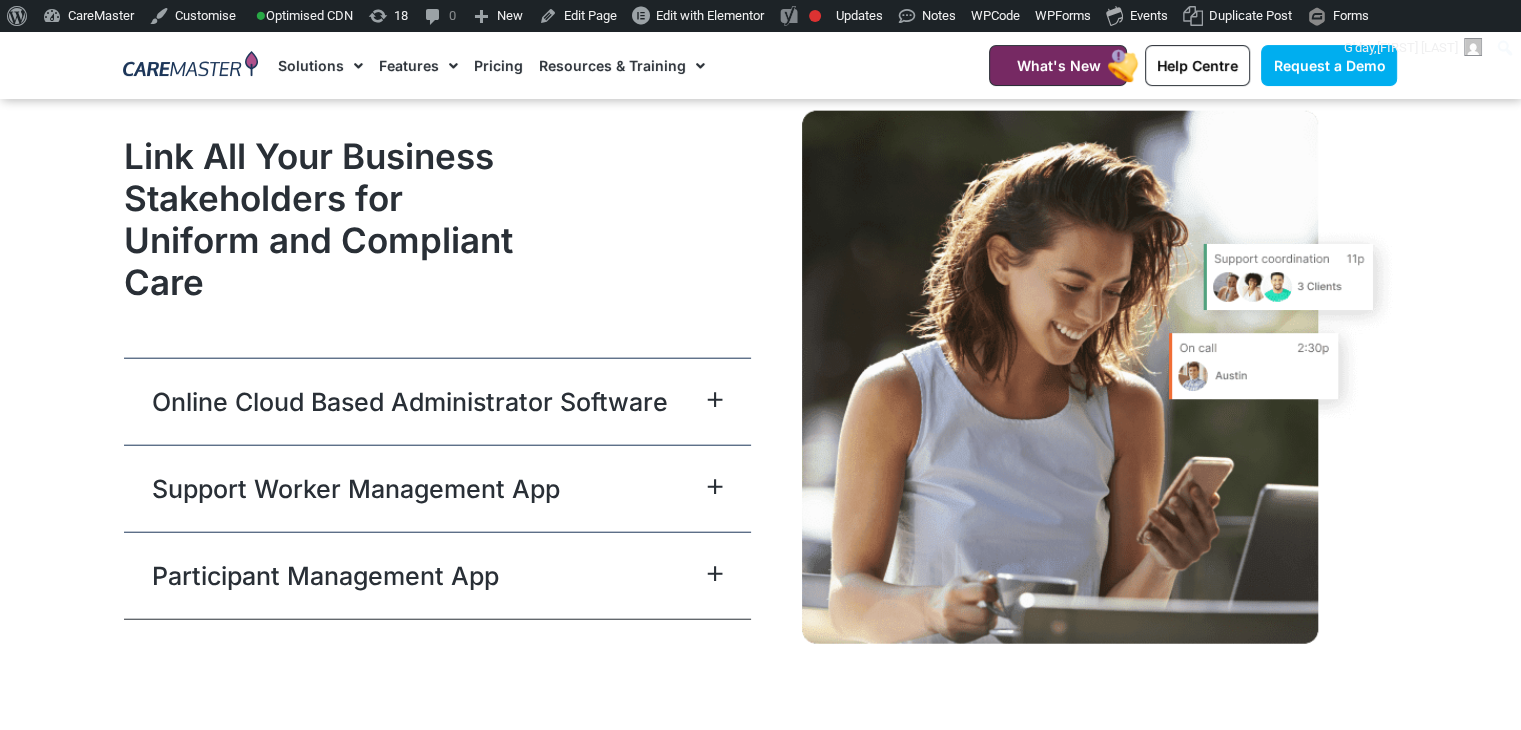 click on "Link All Your Business Stakeholders for Uniform and Compliant Care
Online Cloud Based Administrator Software
Exercise full control over every facet of your NDIS Provider Business, spanning from scheduling and rostering to incident reporting, document provision, and regulatory compliance. Read More
Support Worker Management App
Empower your workforce with a user-friendly, accessible system delivered through a dedicated app on their personal devices. Allow them to effortlessly manage their availability, Participant interactions, Time sheets, and more.
Read More
Participant  Management App" at bounding box center (437, 378) 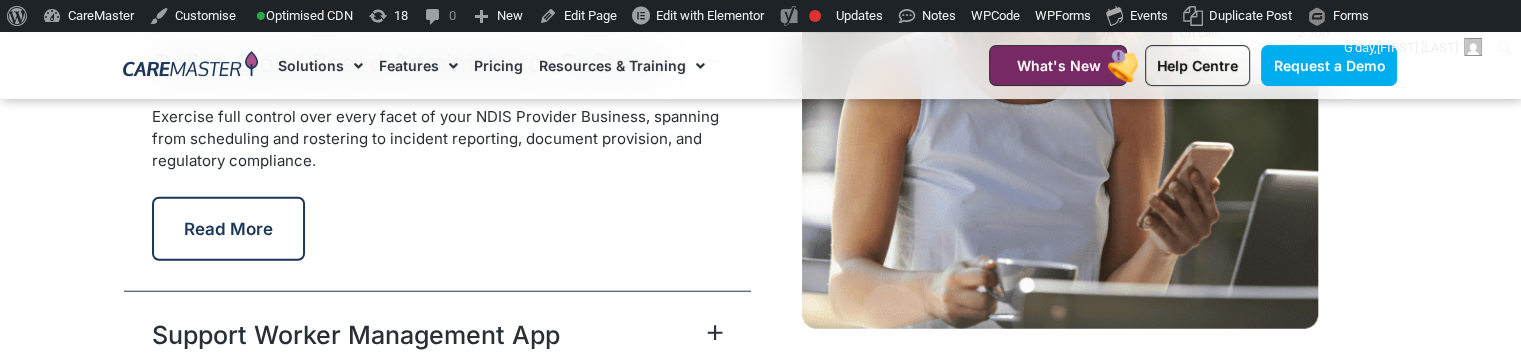 scroll, scrollTop: 5211, scrollLeft: 0, axis: vertical 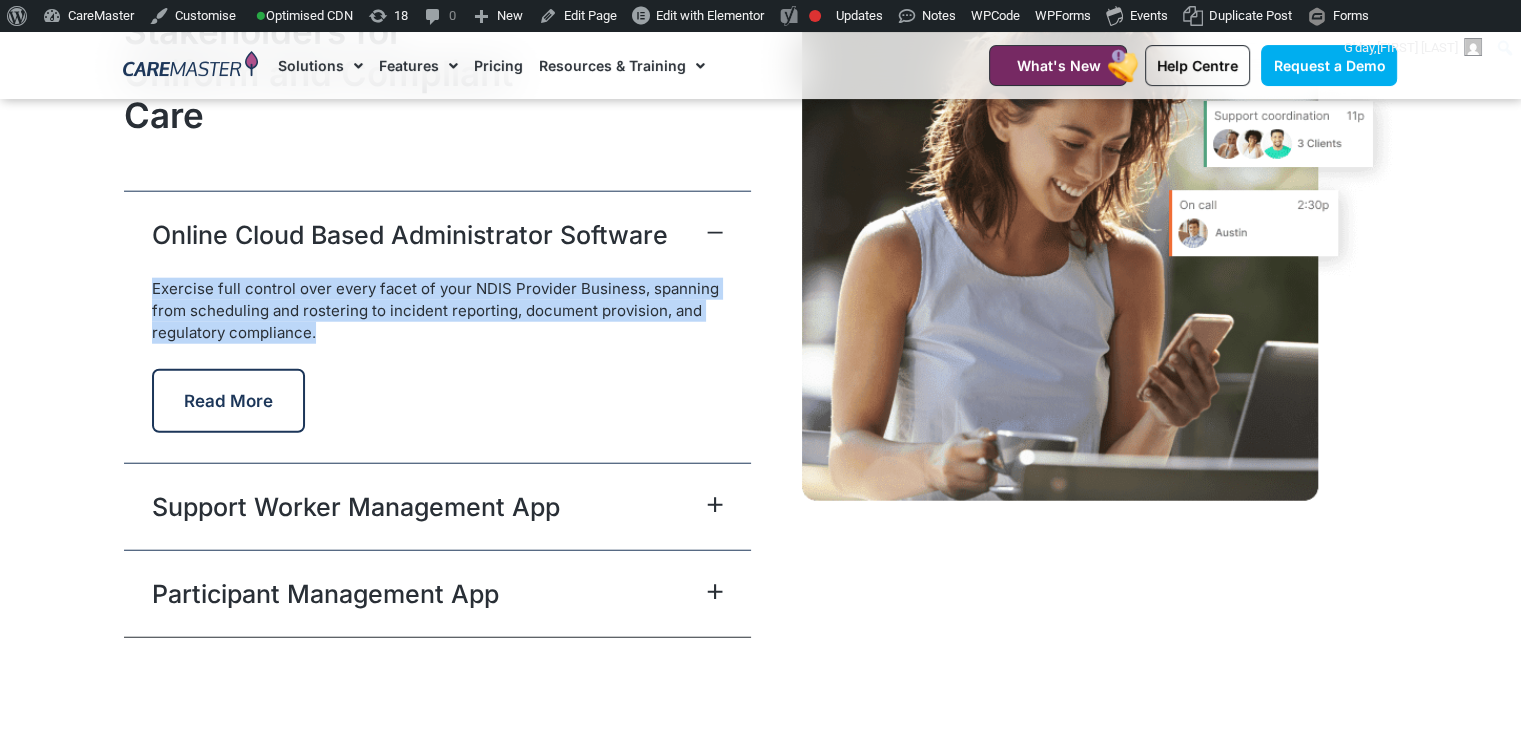 drag, startPoint x: 353, startPoint y: 280, endPoint x: 152, endPoint y: 241, distance: 204.74863 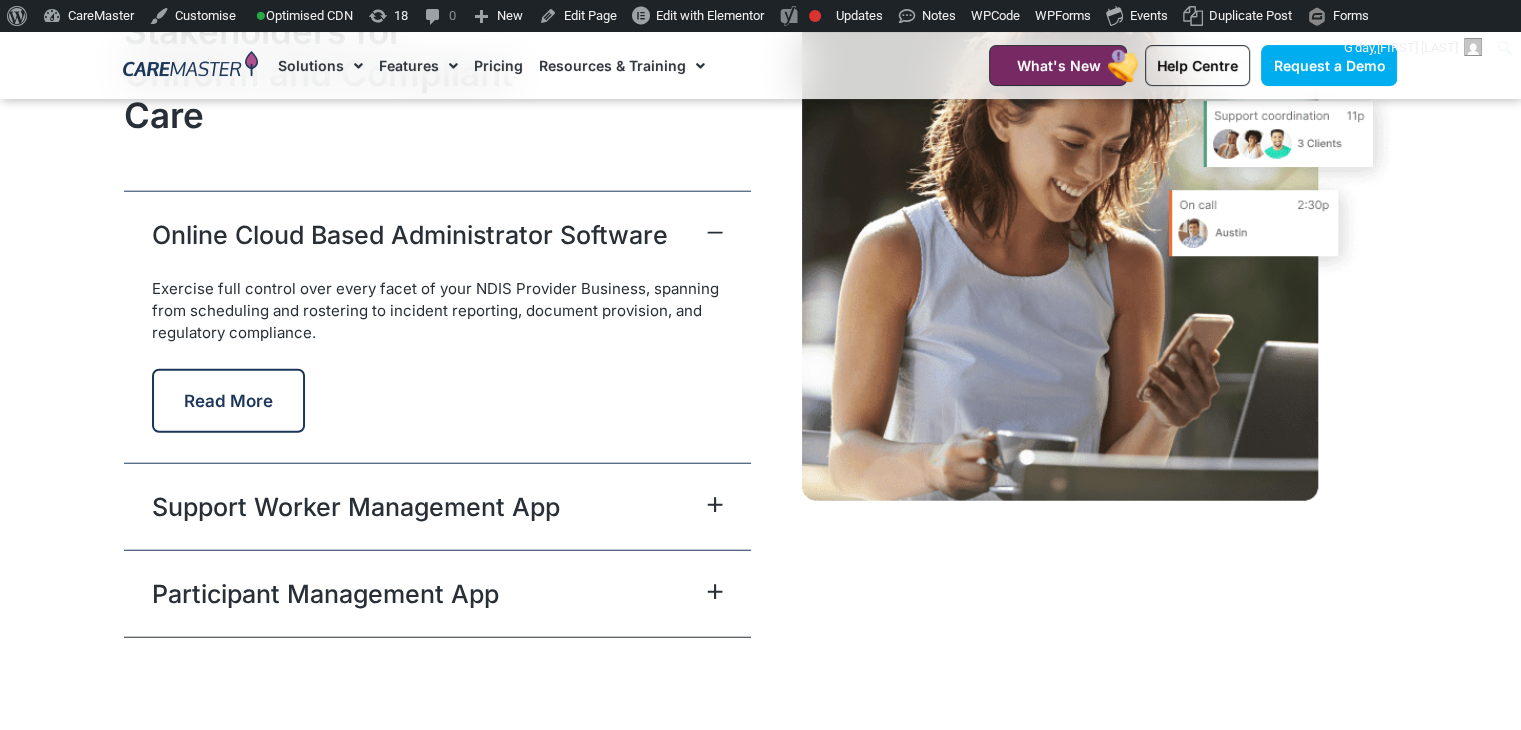 click on "Support Worker Management App" at bounding box center (437, 506) 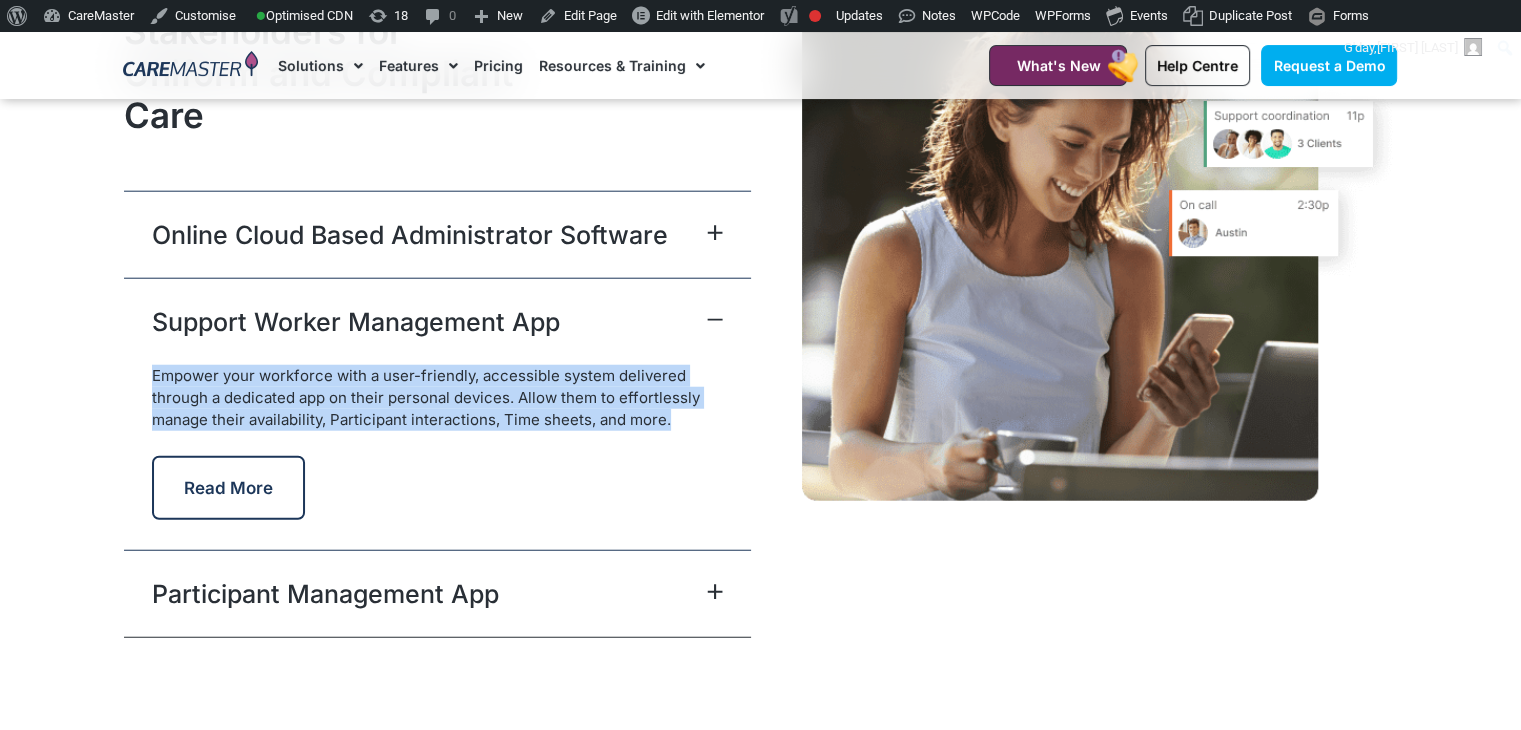 drag, startPoint x: 681, startPoint y: 372, endPoint x: 89, endPoint y: 331, distance: 593.4181 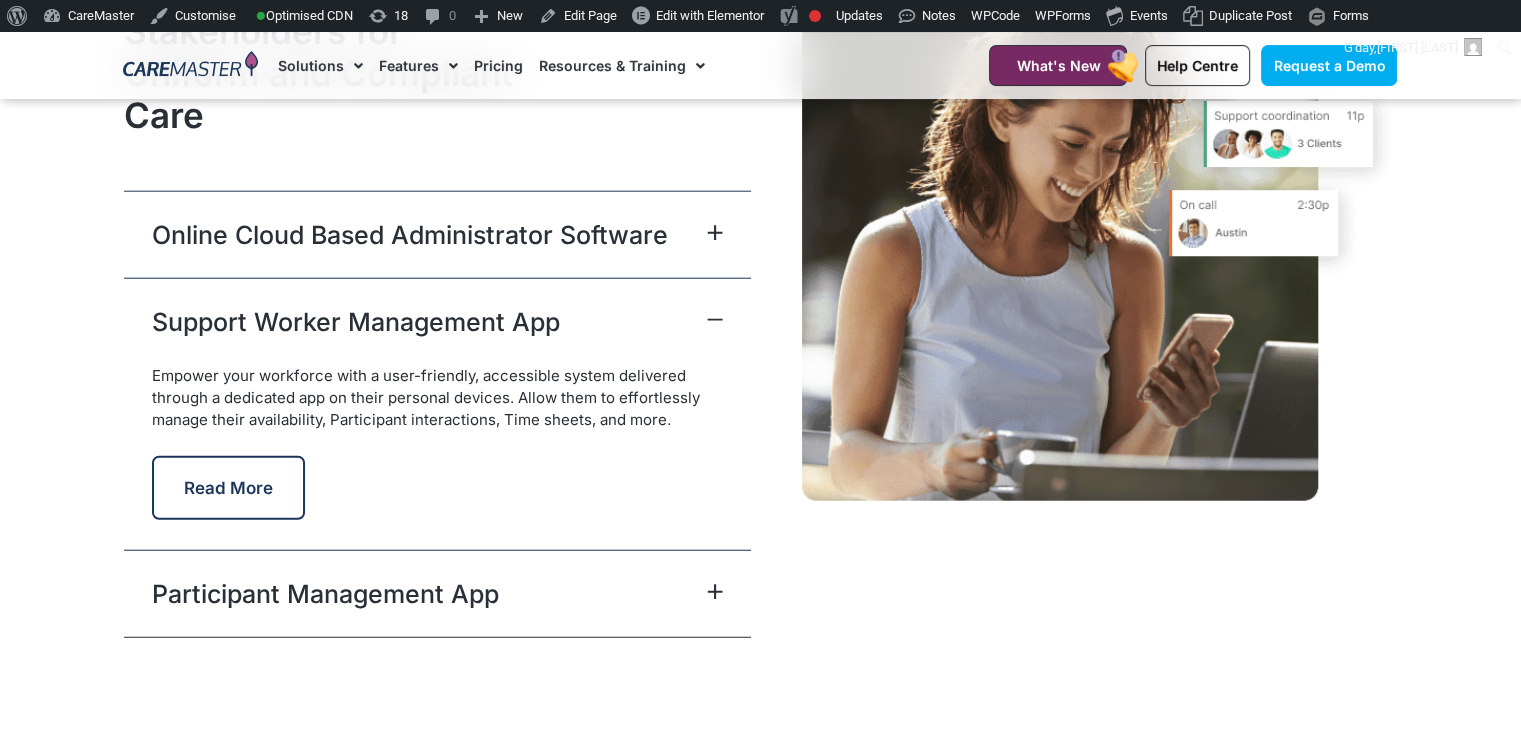 click on "Participant  Management App" at bounding box center [437, 593] 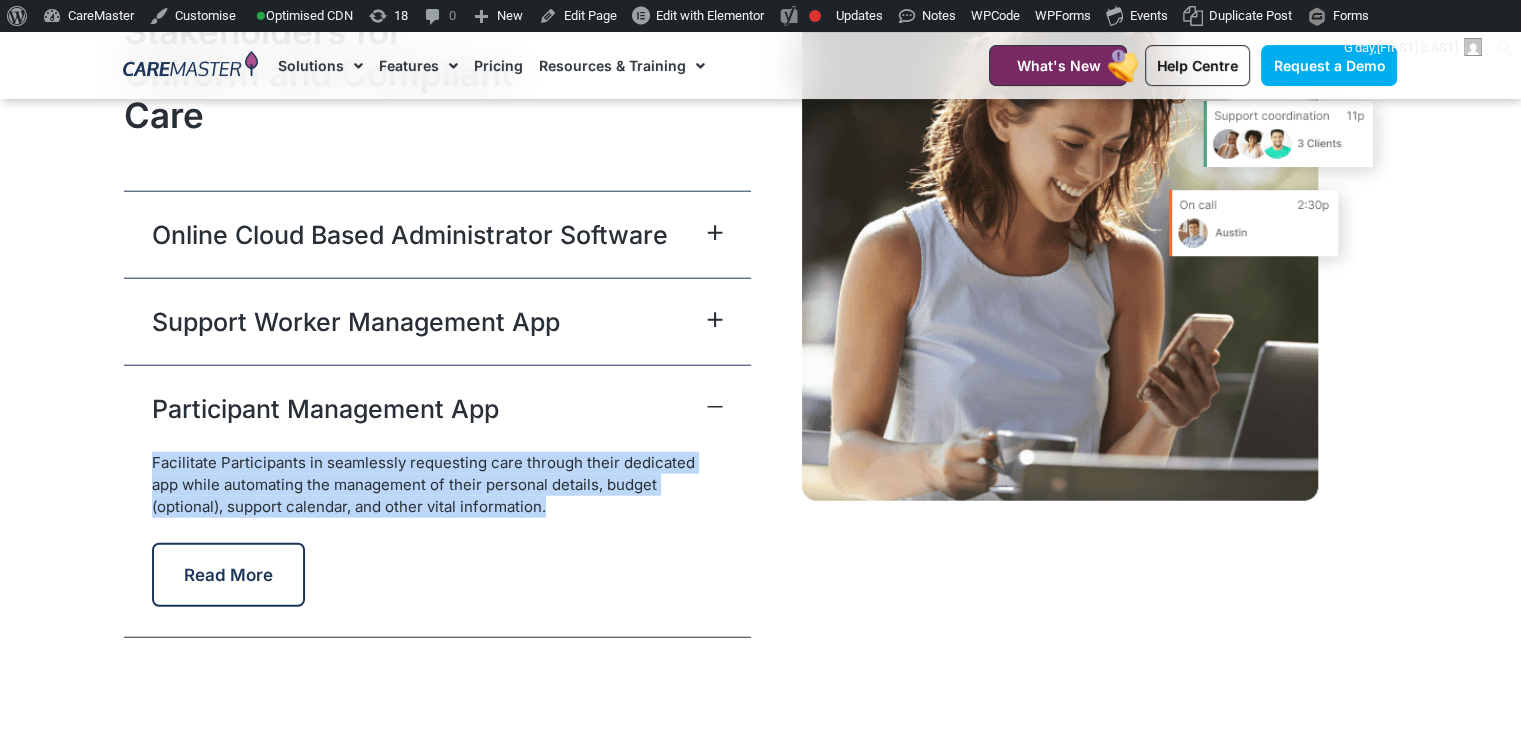 drag, startPoint x: 488, startPoint y: 453, endPoint x: 148, endPoint y: 408, distance: 342.96503 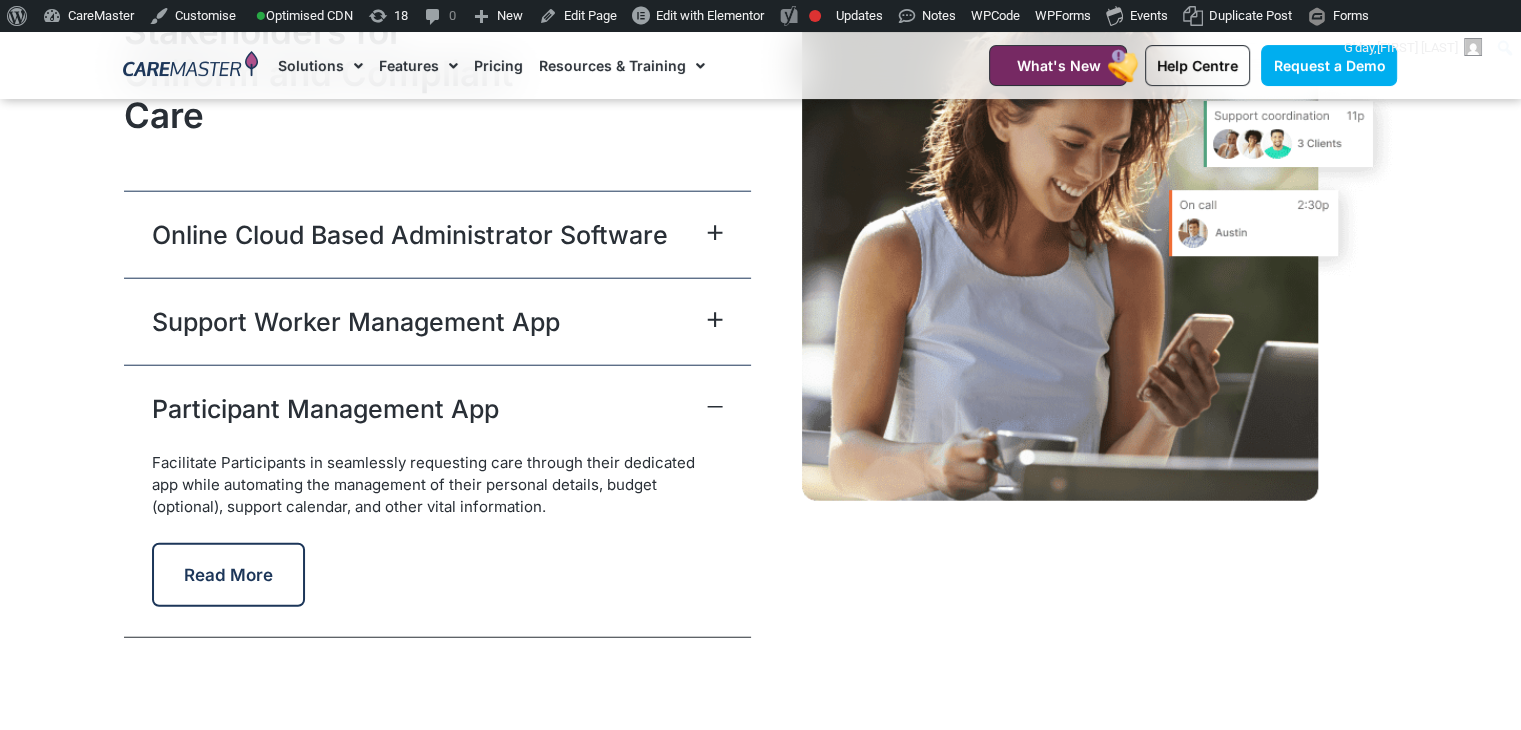 click on "Participant  Management App" at bounding box center [437, 408] 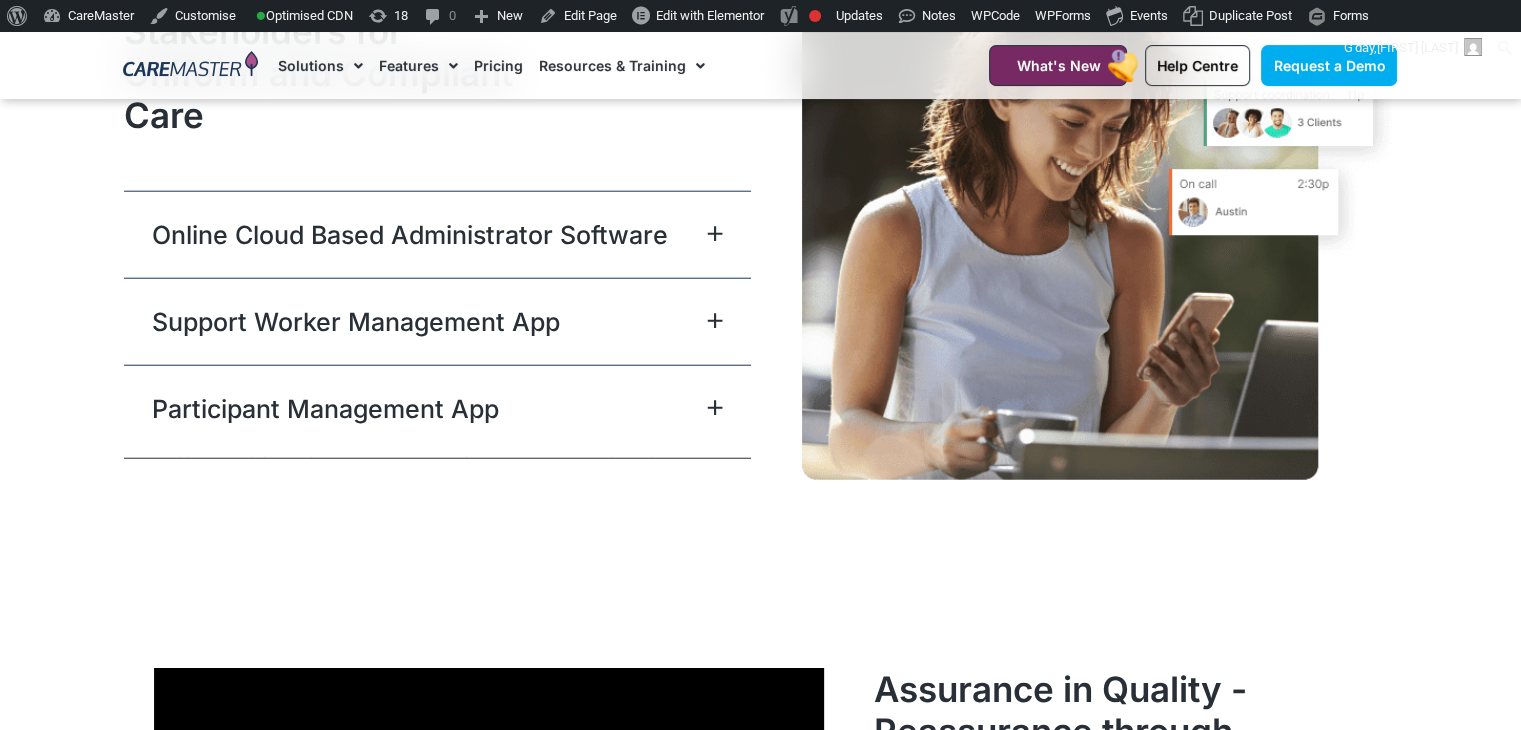 scroll, scrollTop: 5052, scrollLeft: 0, axis: vertical 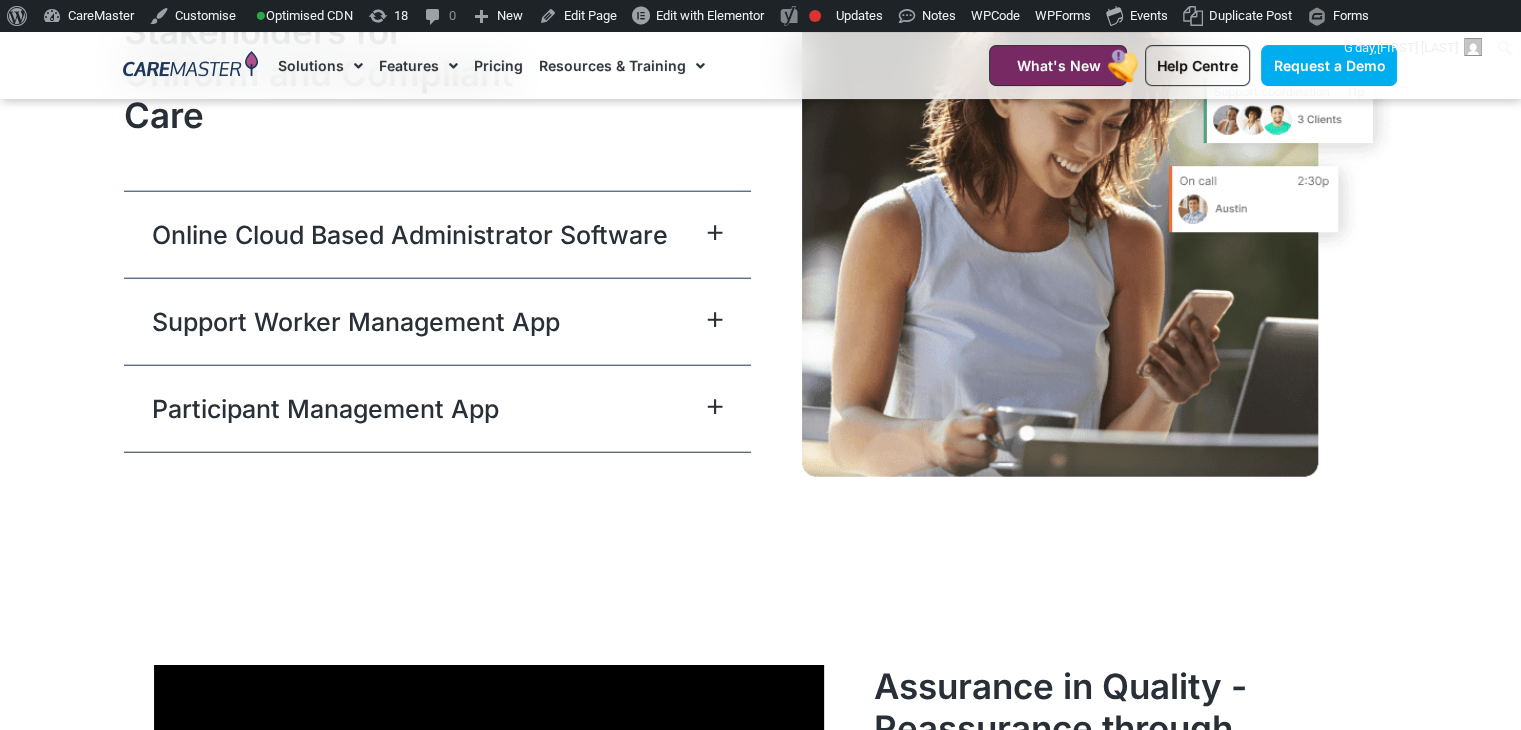click on "Participant  Management App" at bounding box center (437, 408) 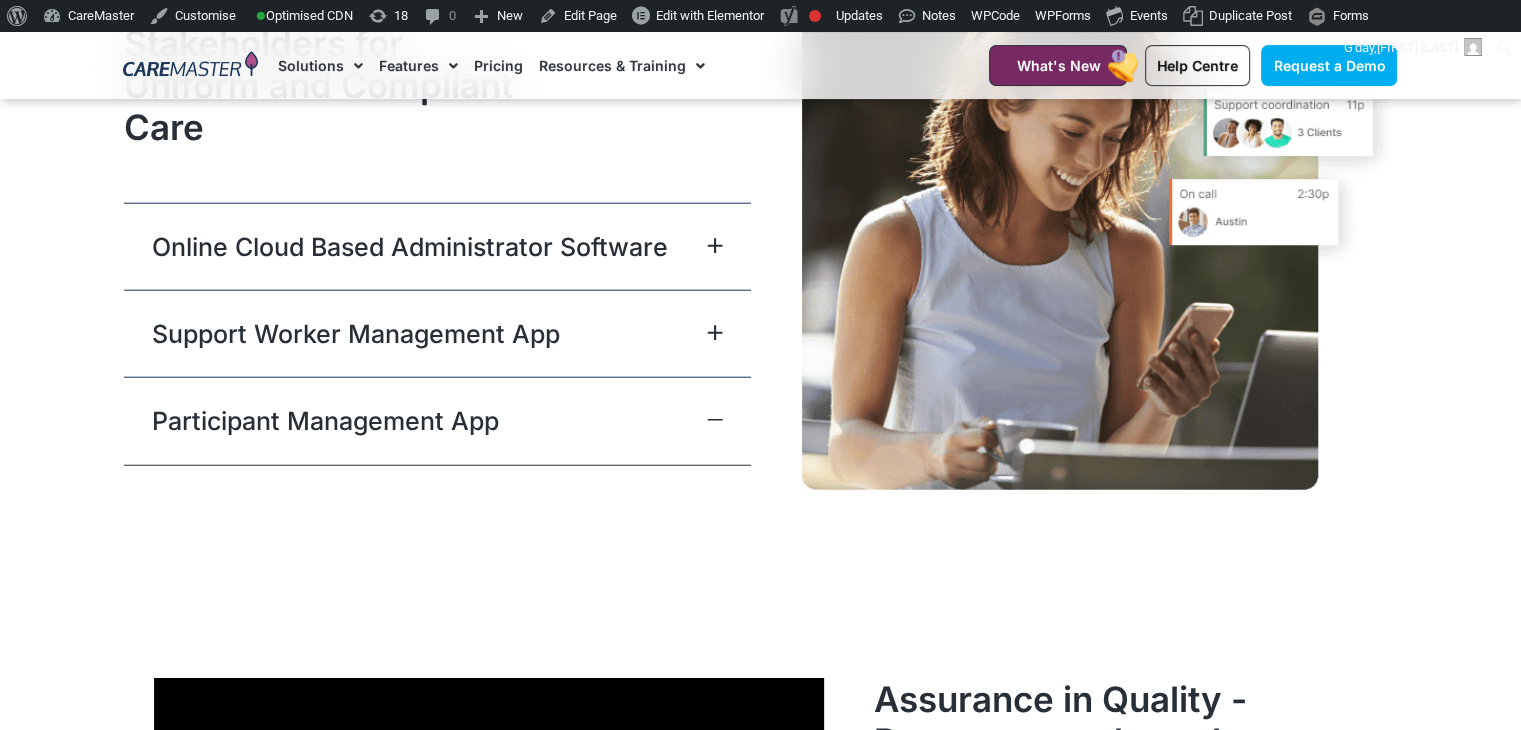 scroll, scrollTop: 5028, scrollLeft: 0, axis: vertical 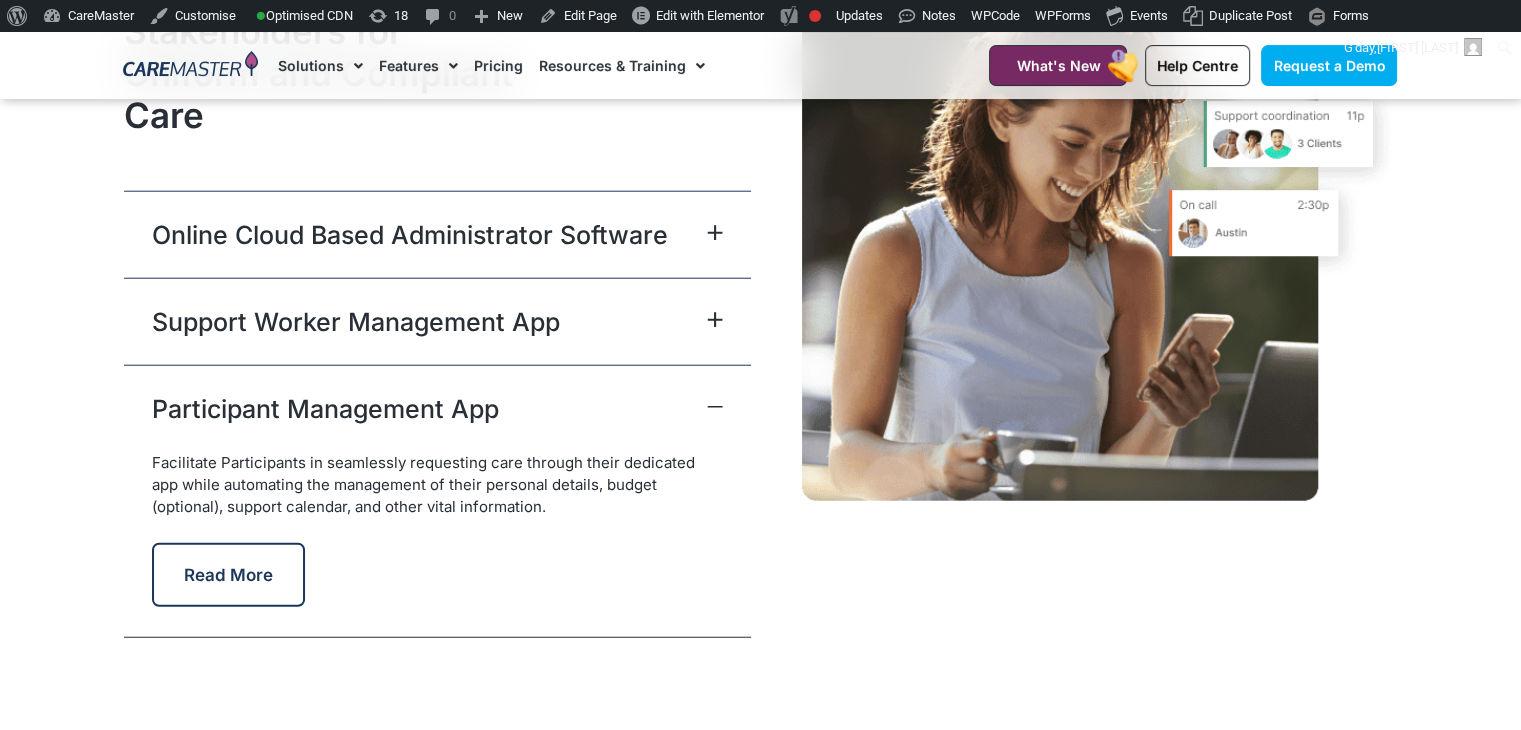click on "Participant  Management App" at bounding box center [437, 408] 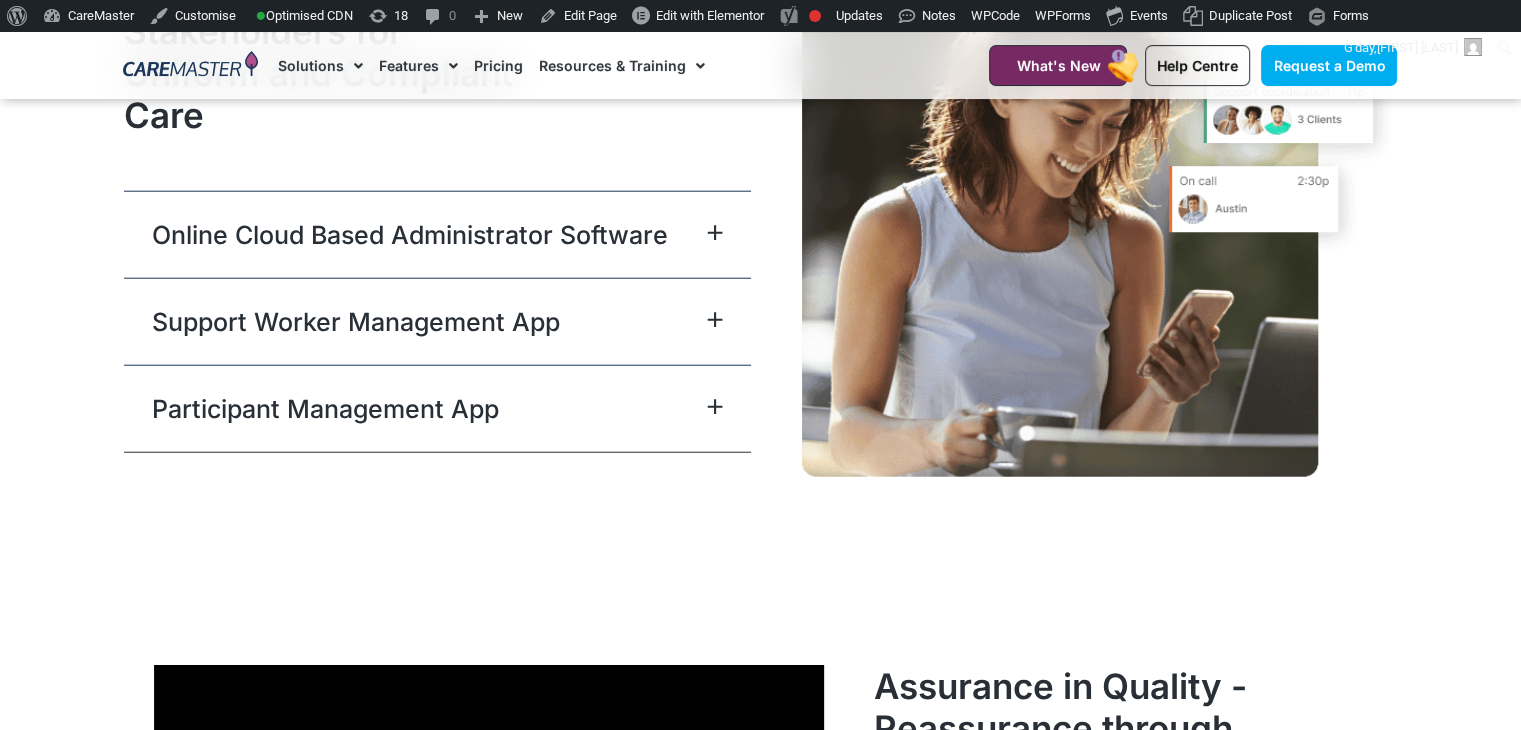 click on "Participant  Management App" at bounding box center (437, 408) 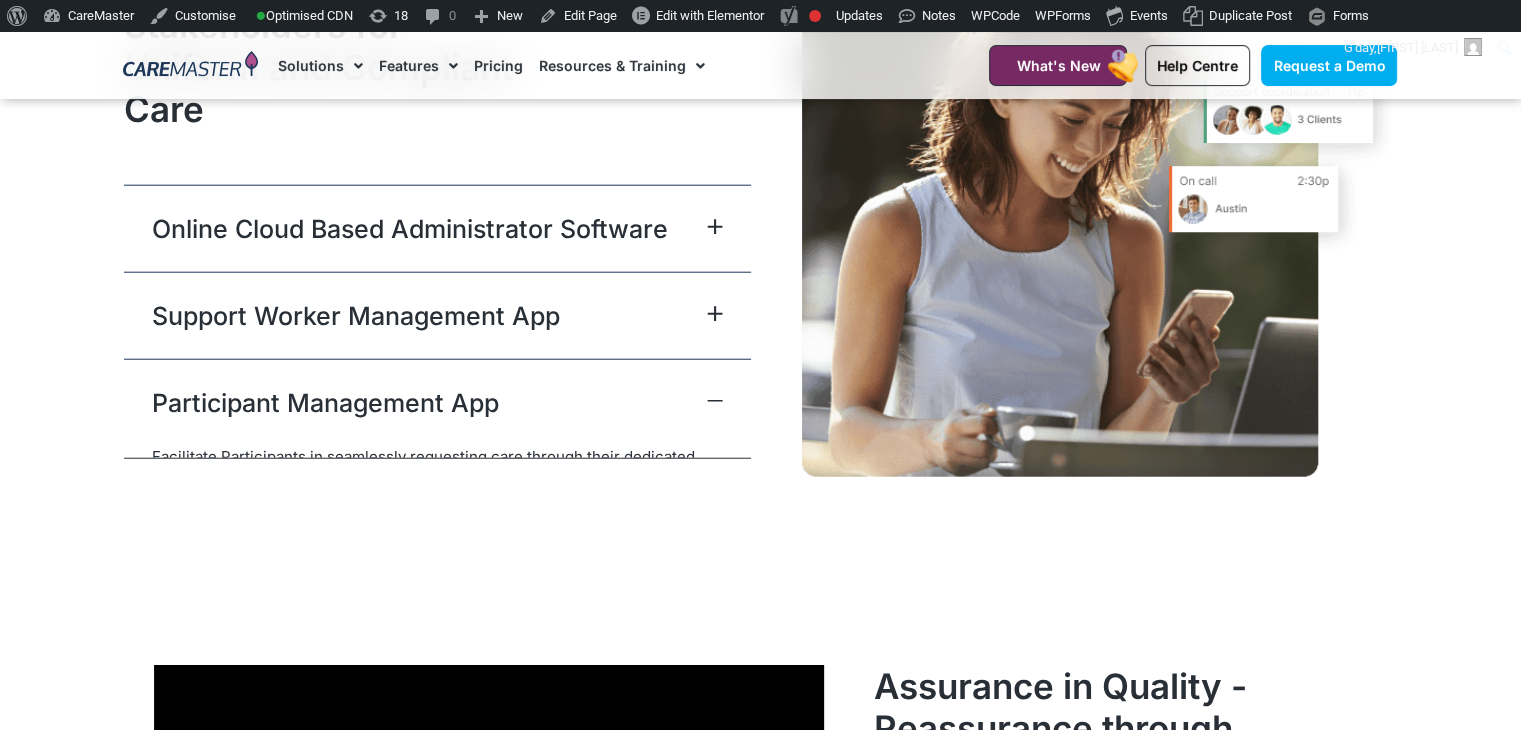 scroll, scrollTop: 5028, scrollLeft: 0, axis: vertical 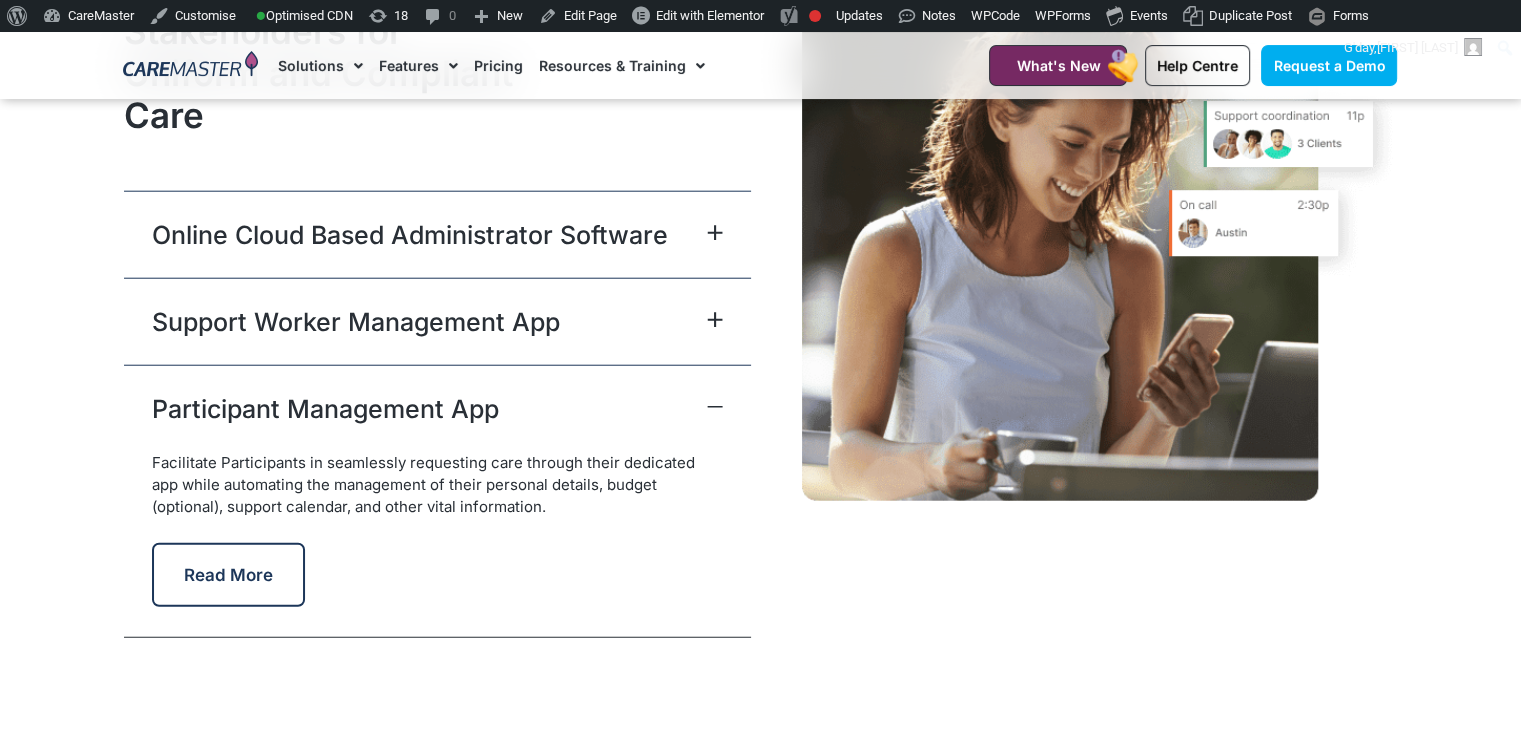 click on "Participant  Management App" at bounding box center (437, 408) 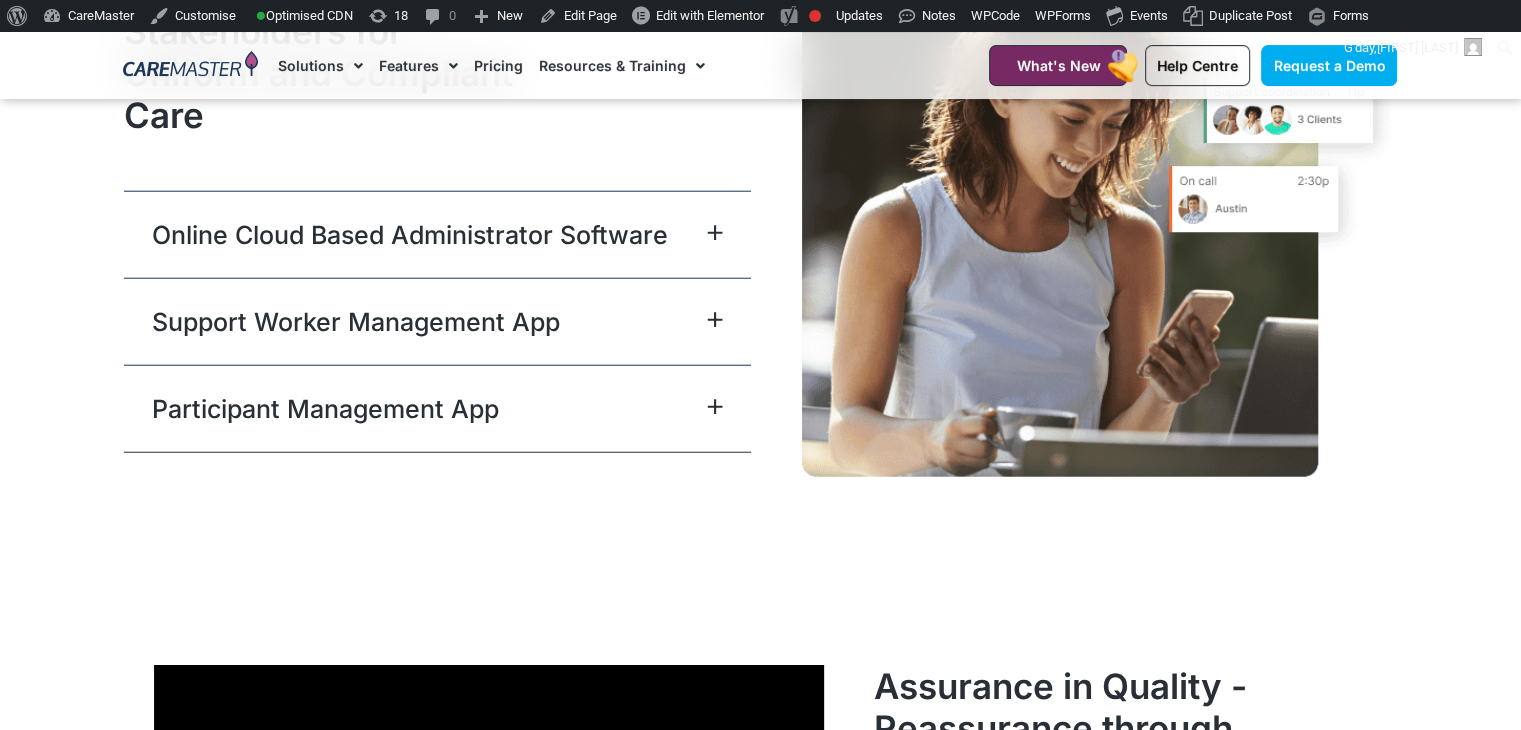 click on "Participant  Management App" at bounding box center (437, 408) 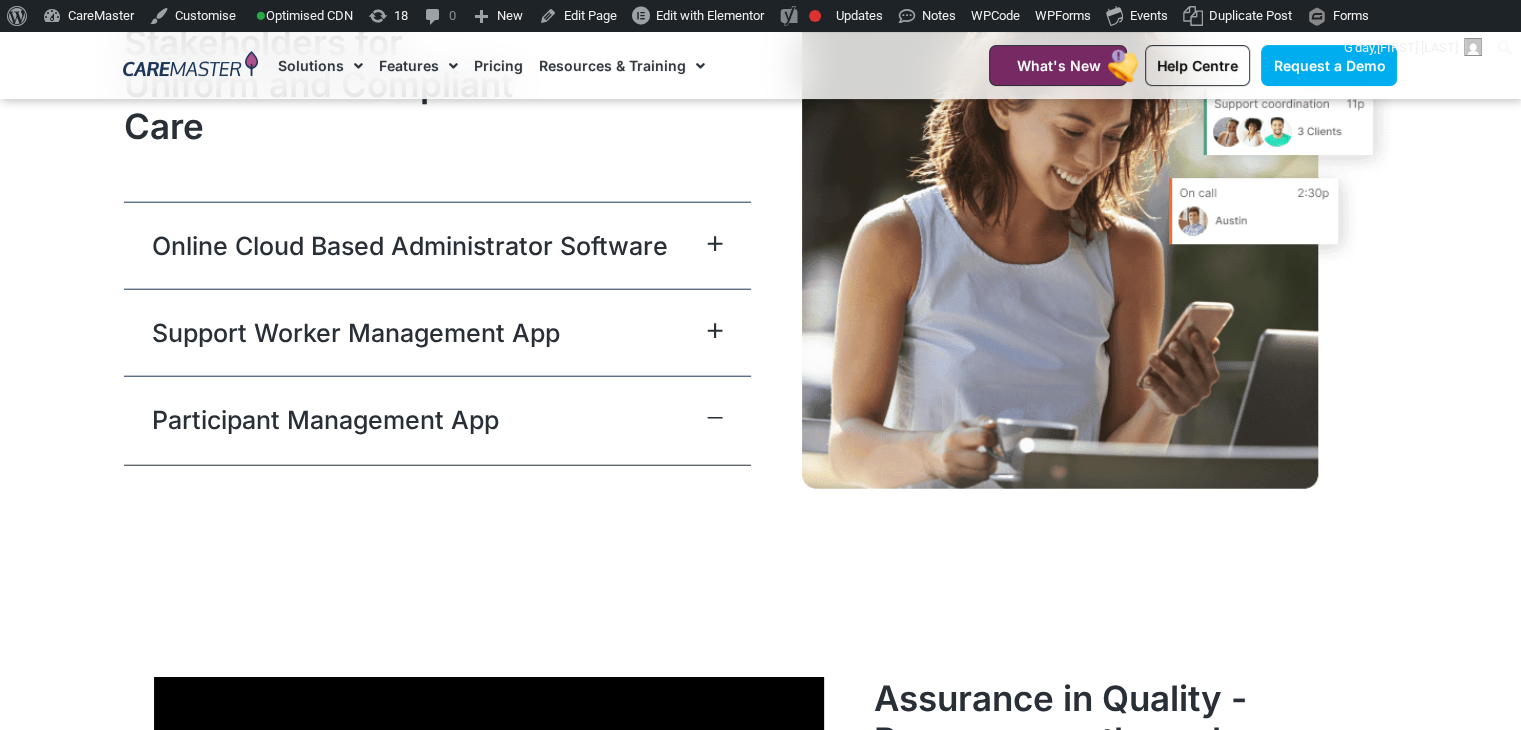 scroll, scrollTop: 5028, scrollLeft: 0, axis: vertical 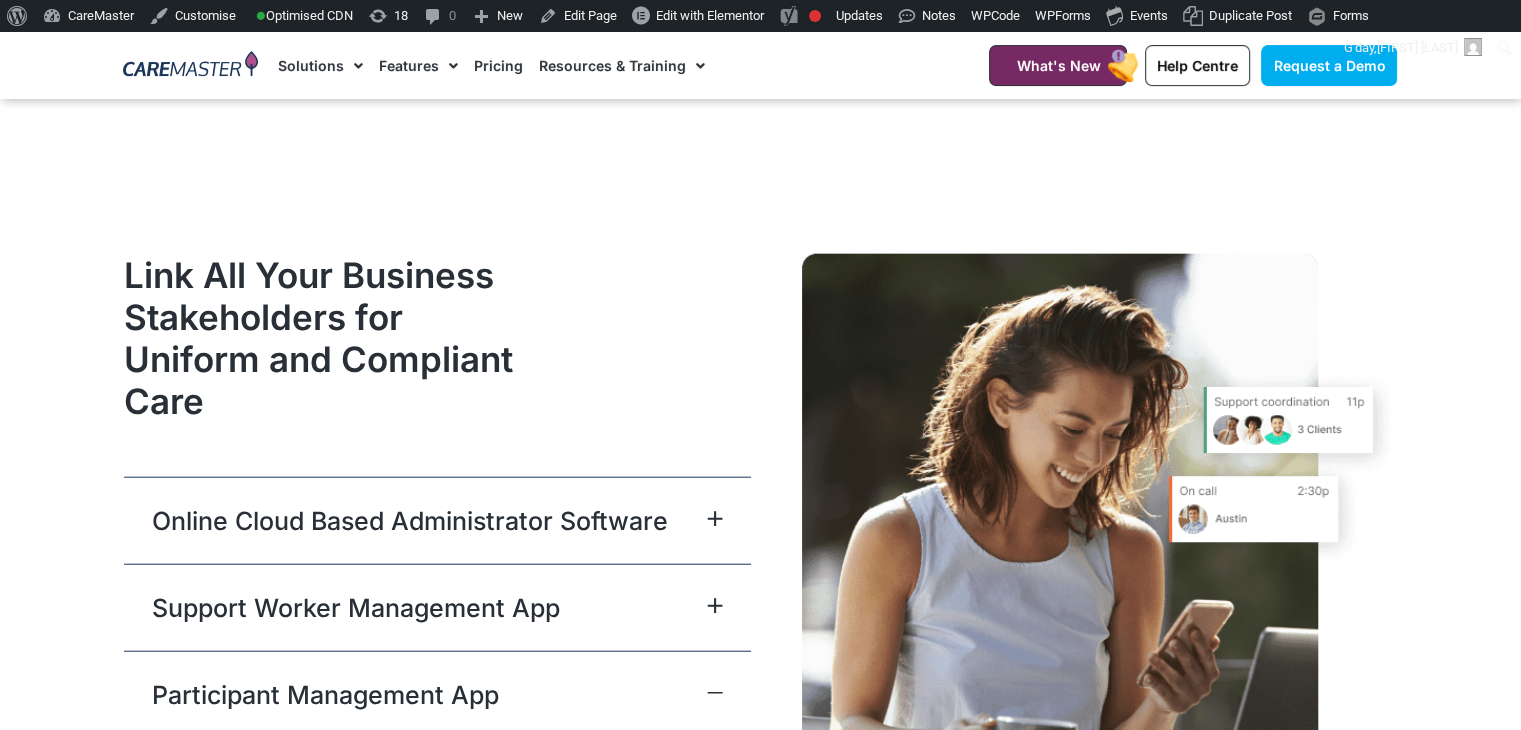click on "Participant  Management App" at bounding box center (437, 694) 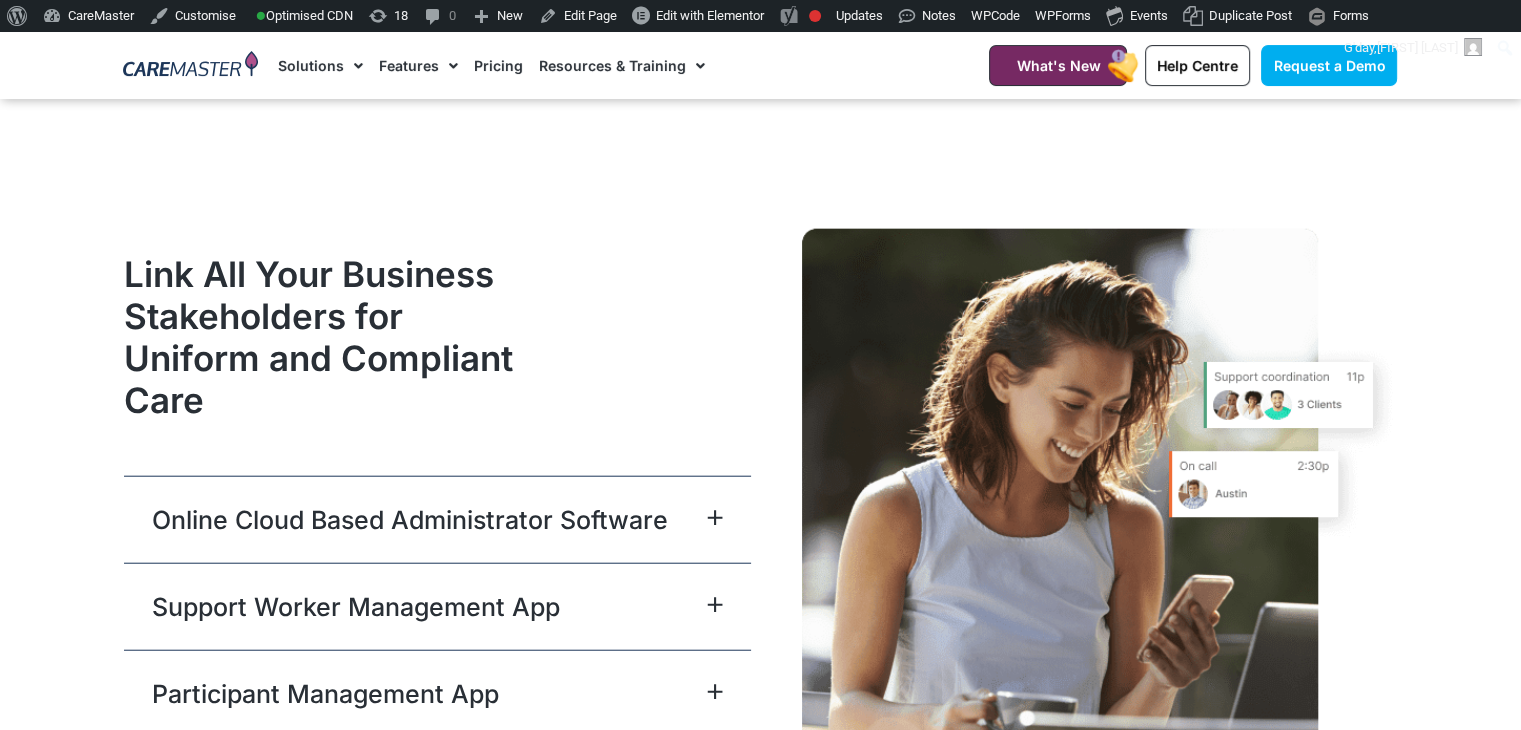 click on "Participant  Management App" at bounding box center (437, 693) 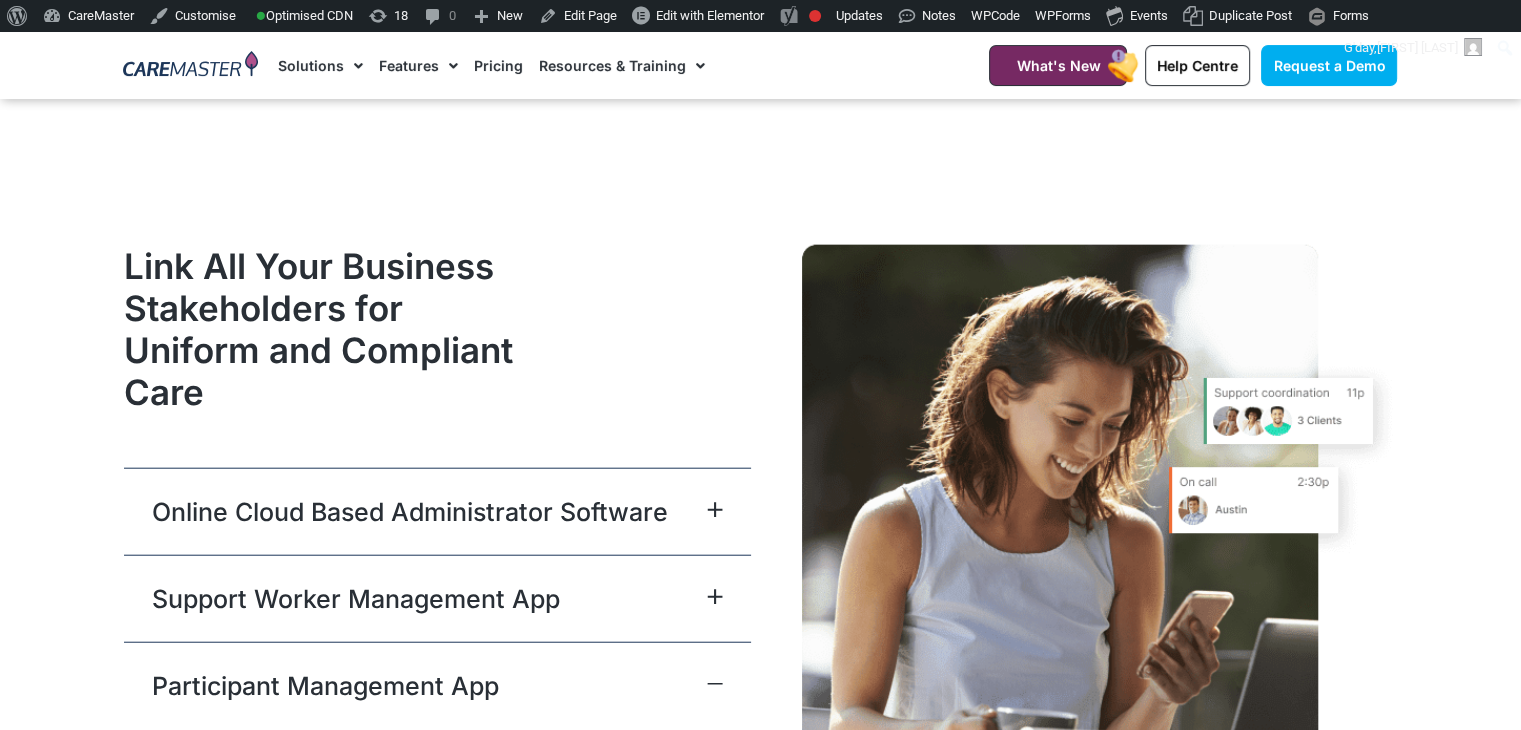 scroll, scrollTop: 4742, scrollLeft: 0, axis: vertical 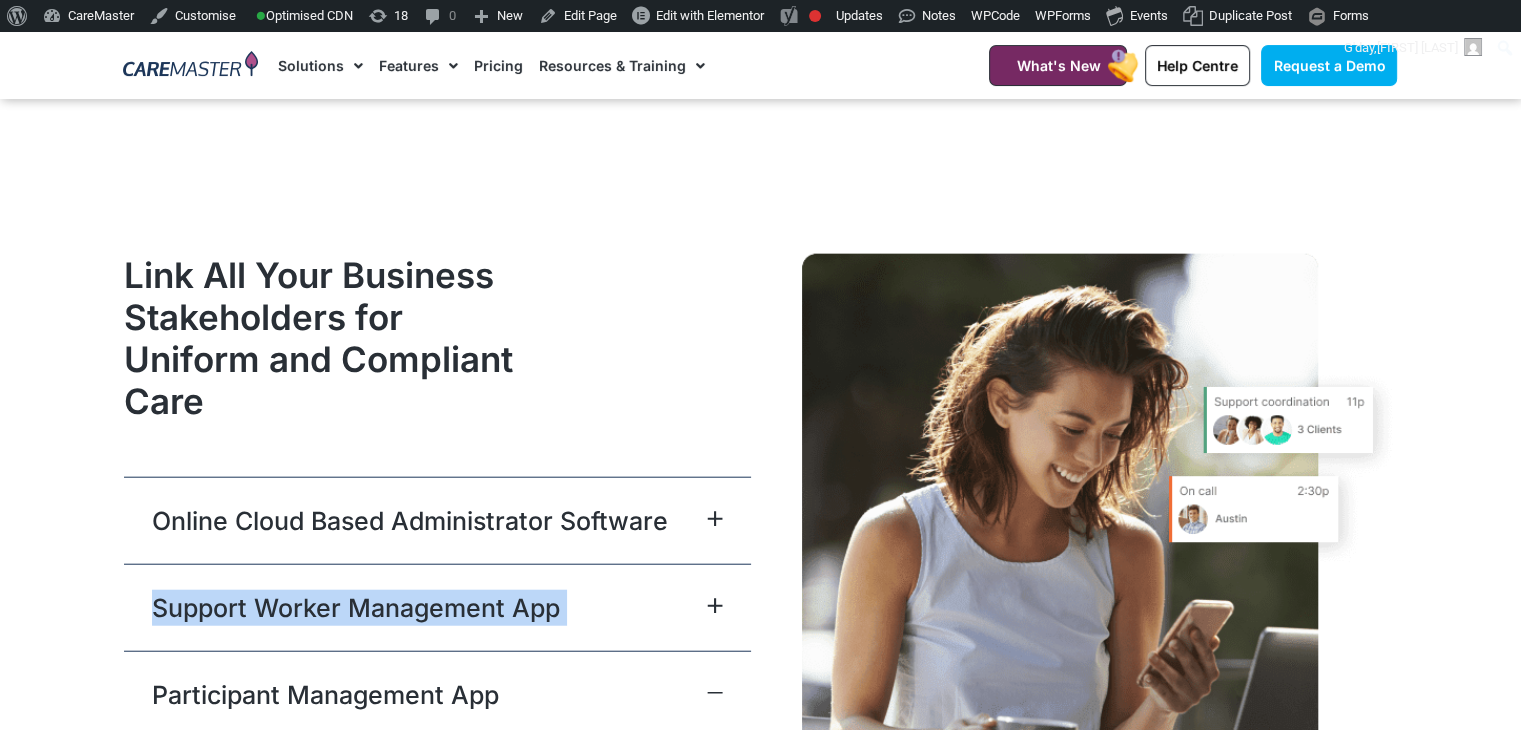 drag, startPoint x: 640, startPoint y: 610, endPoint x: 662, endPoint y: 589, distance: 30.413813 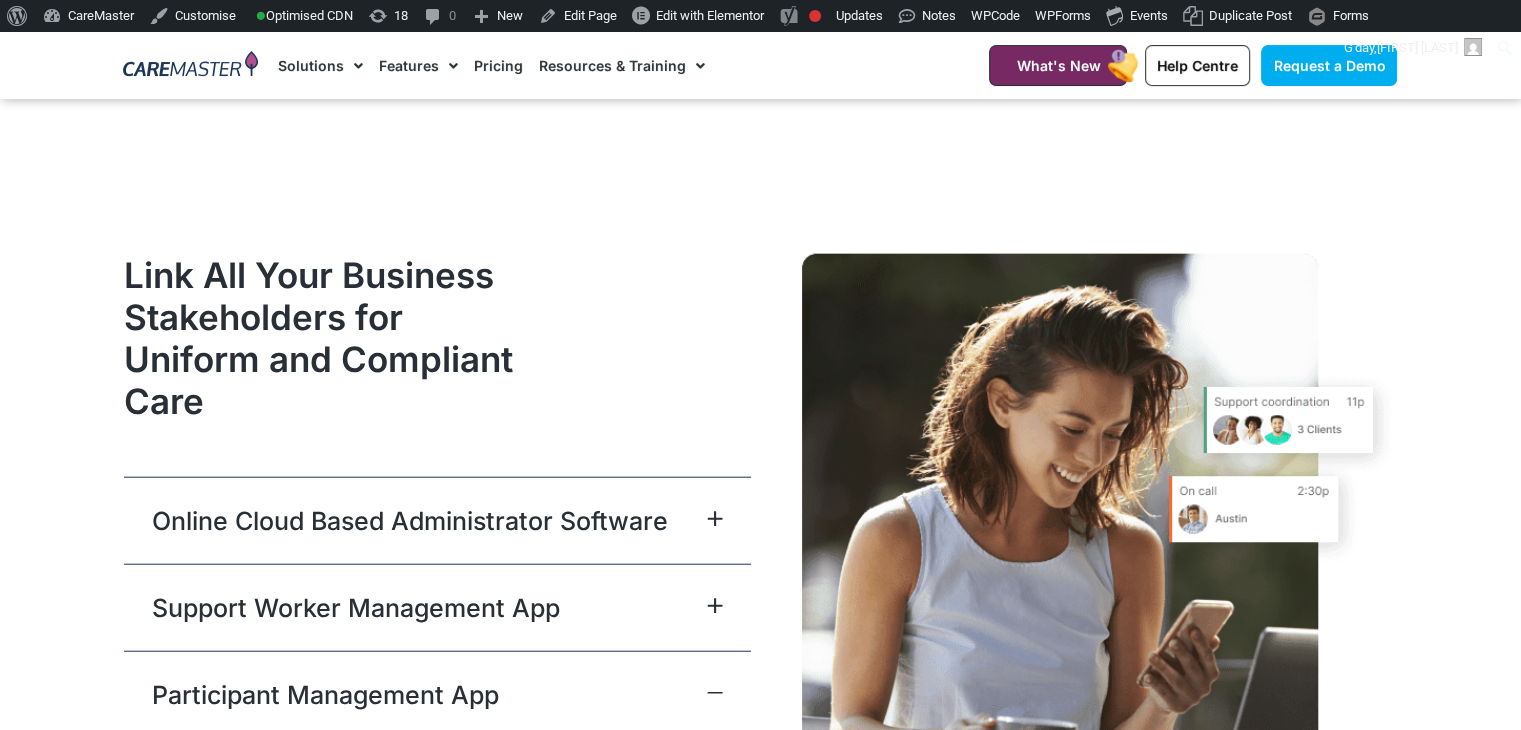 click on "Support Worker Management App" at bounding box center [437, 607] 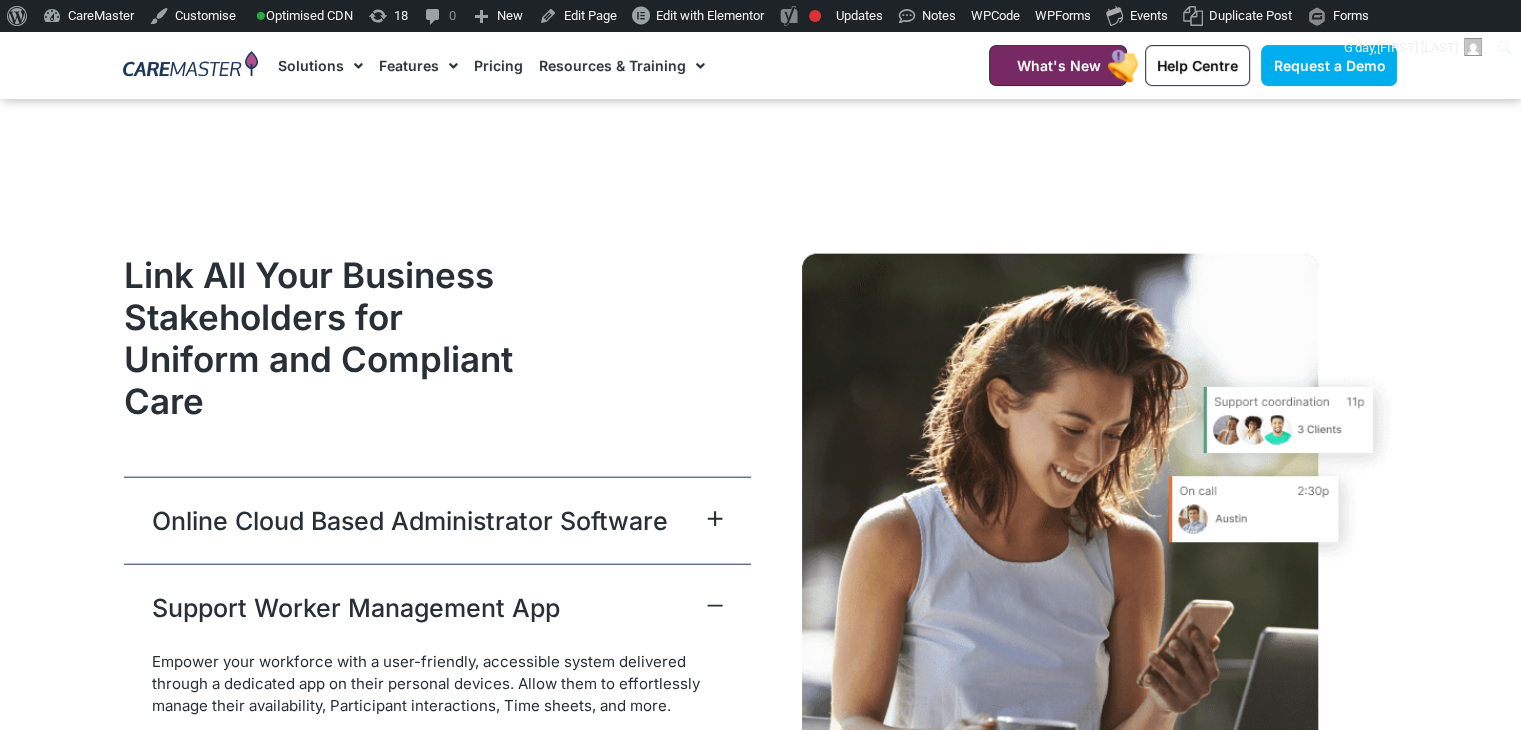 click on "Support Worker Management App" at bounding box center [437, 607] 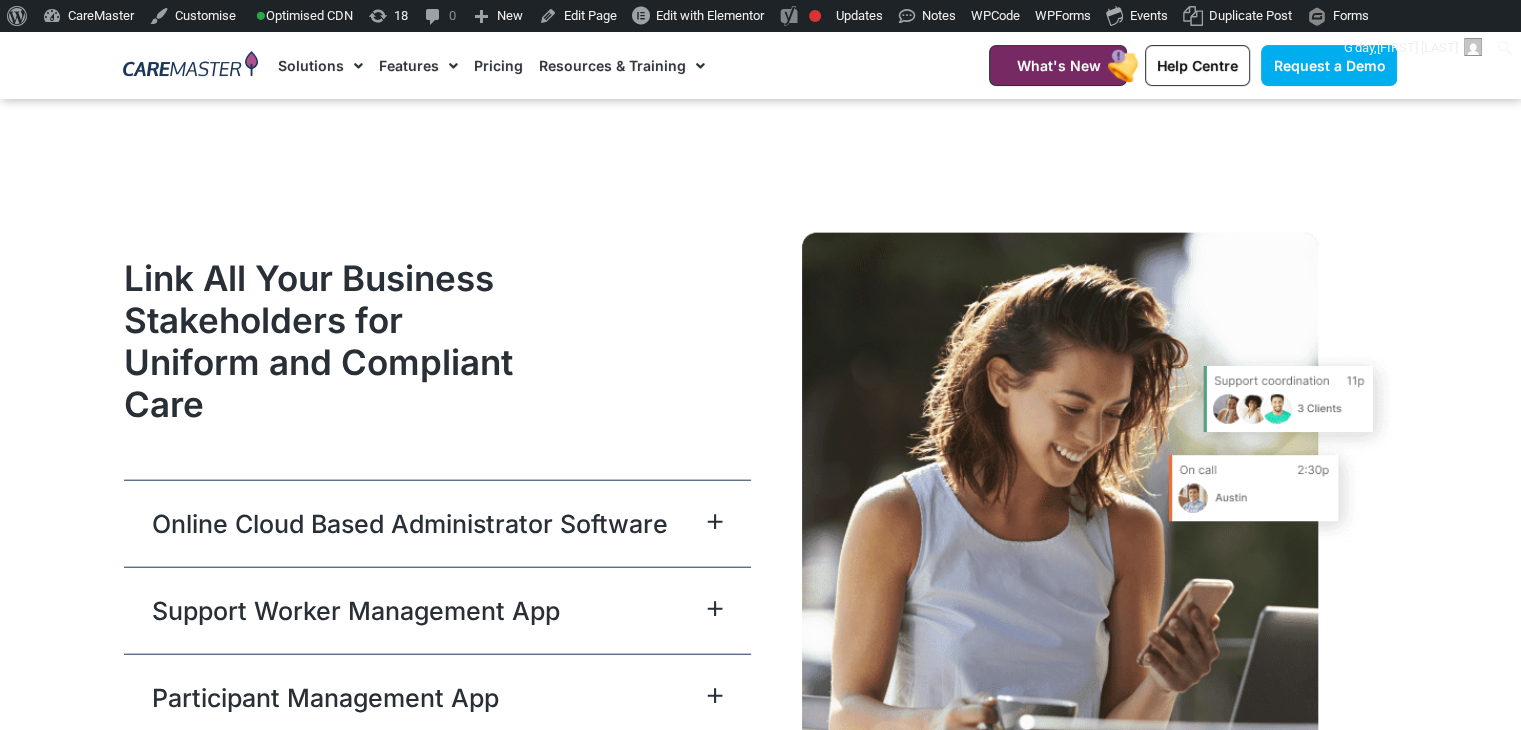 scroll, scrollTop: 4767, scrollLeft: 0, axis: vertical 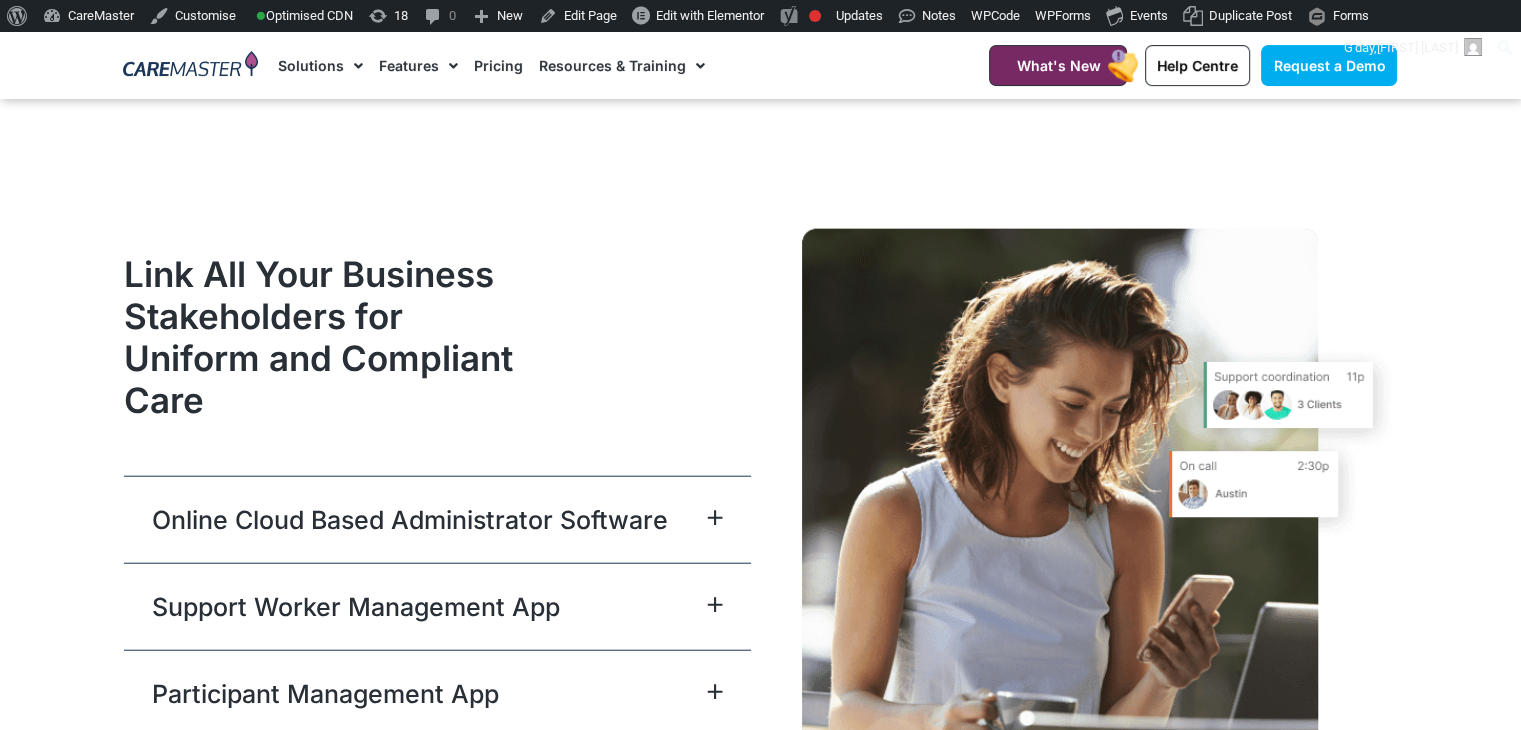 click on "Support Worker Management App" at bounding box center [437, 606] 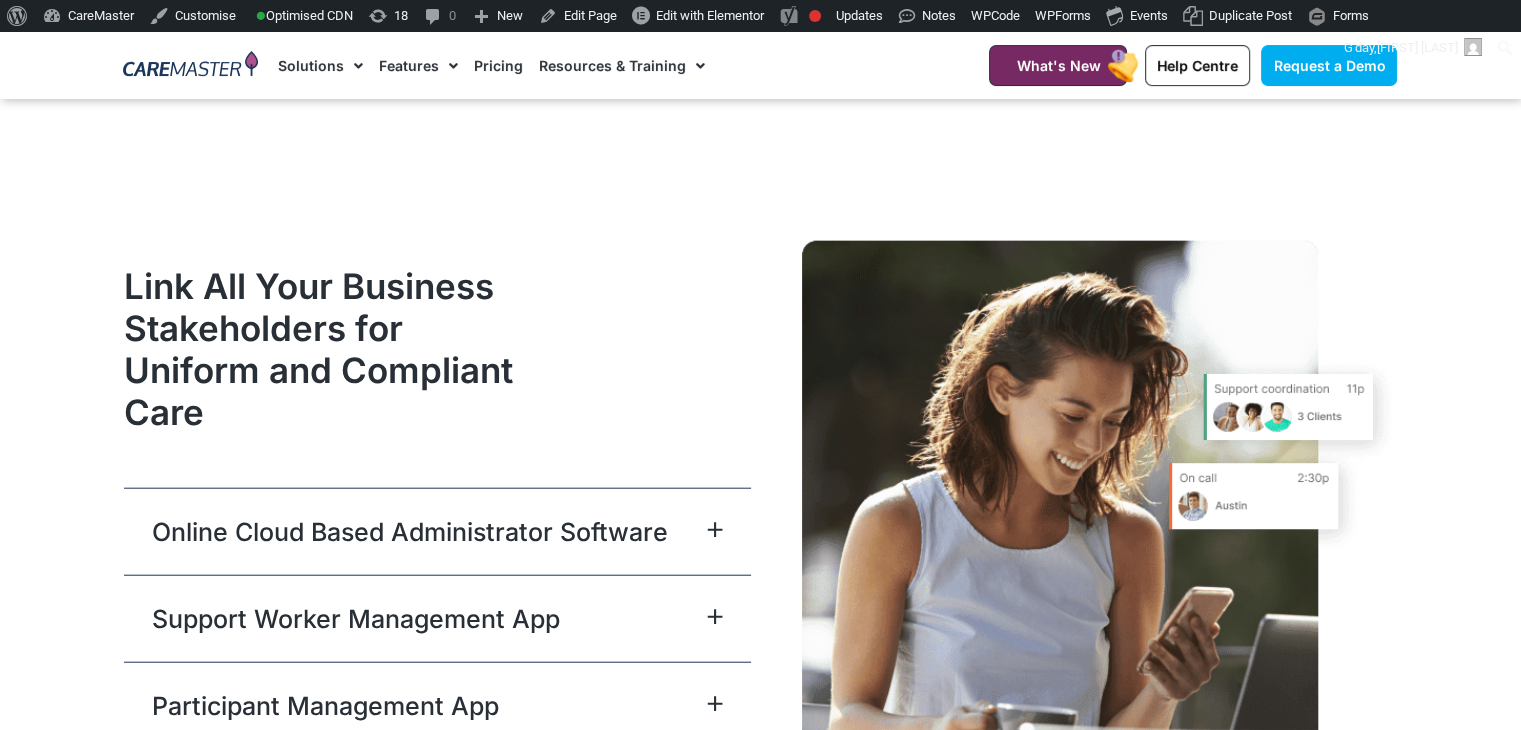 scroll, scrollTop: 4742, scrollLeft: 0, axis: vertical 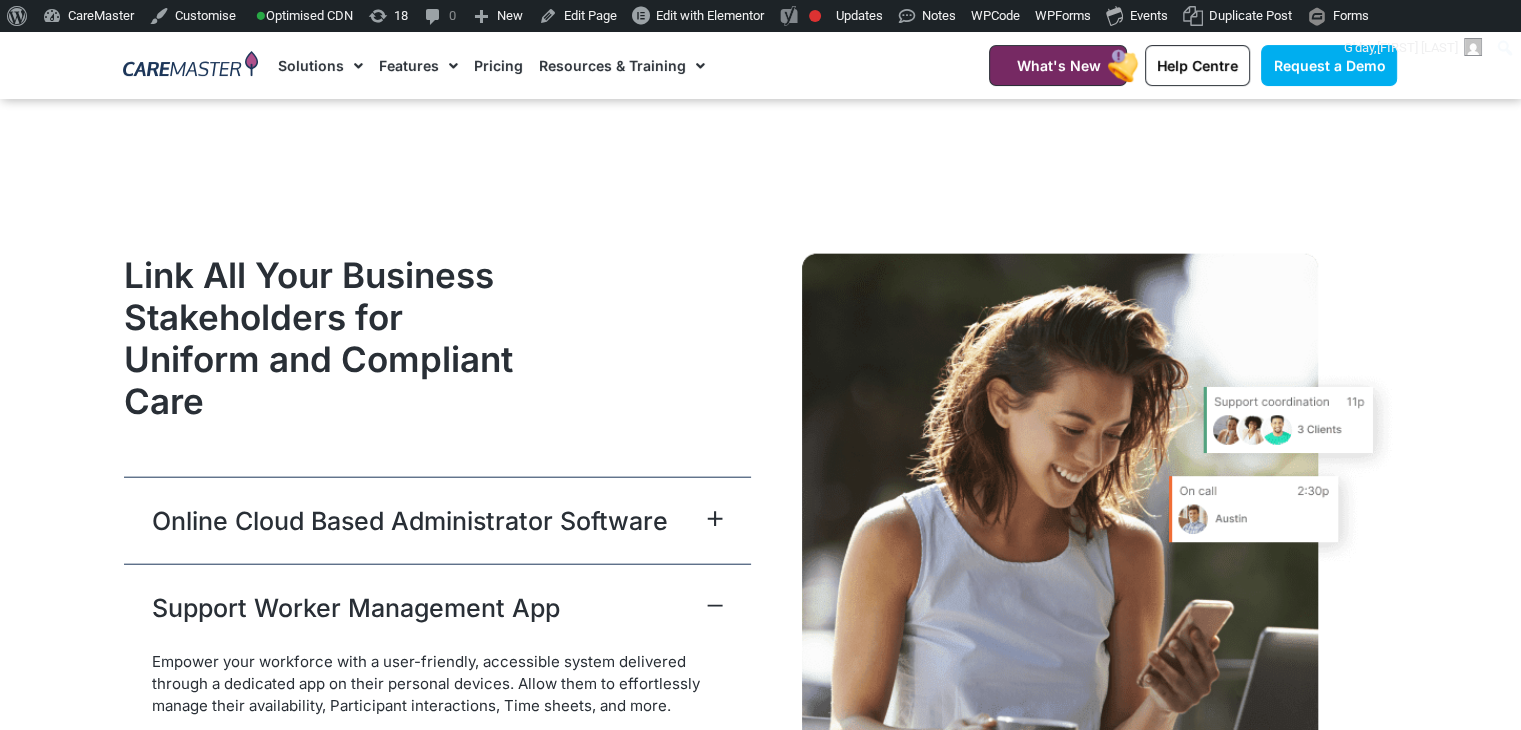 click at bounding box center (711, 520) 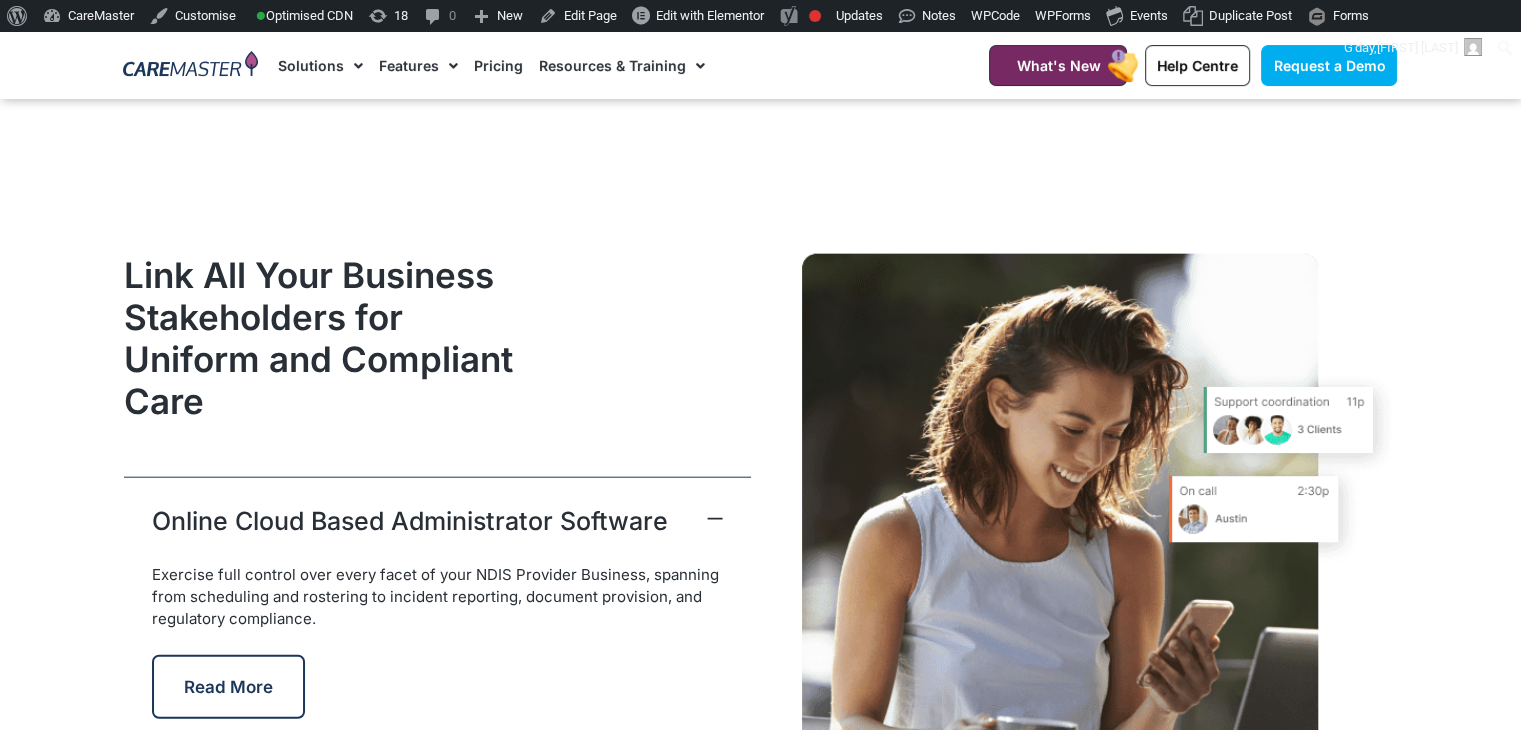 click at bounding box center [711, 520] 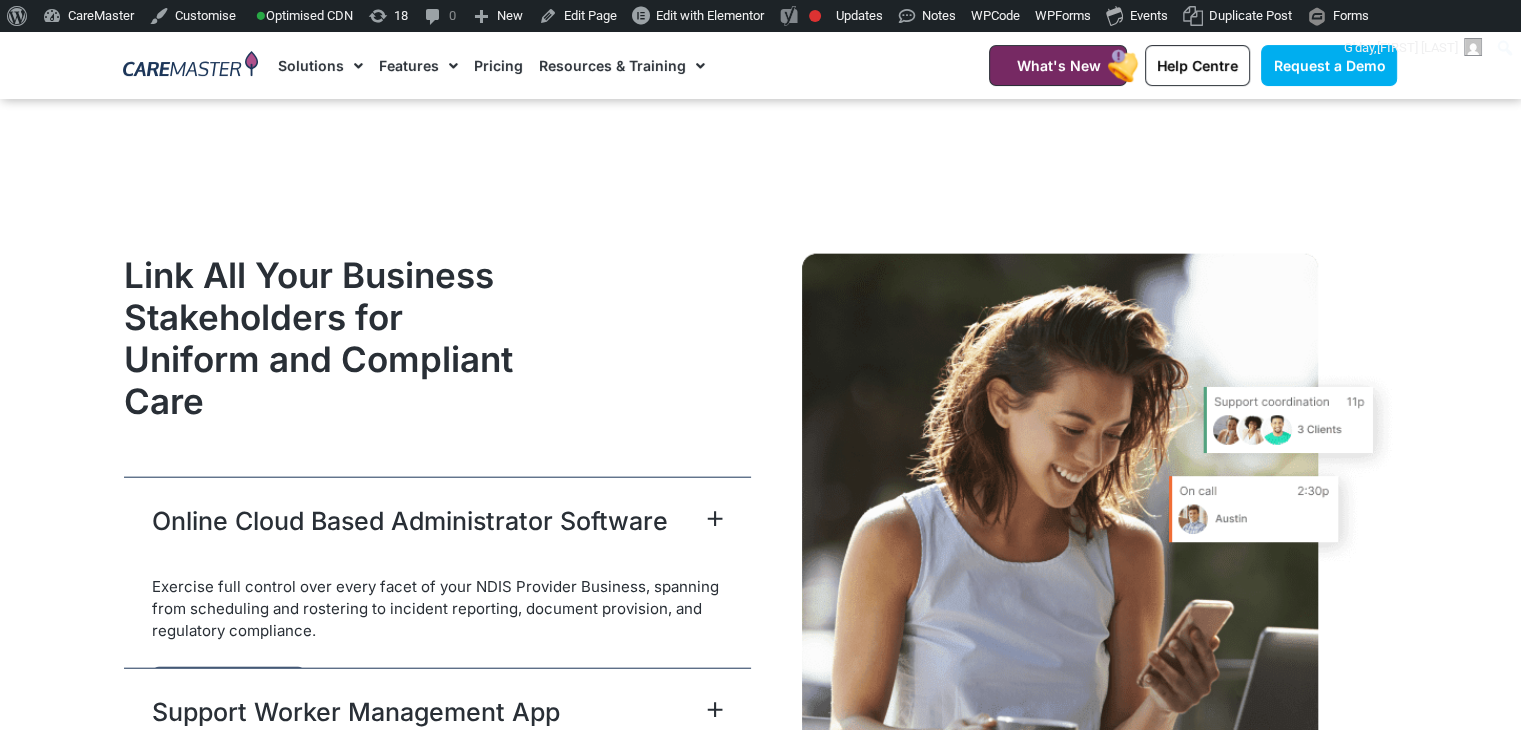 scroll, scrollTop: 4767, scrollLeft: 0, axis: vertical 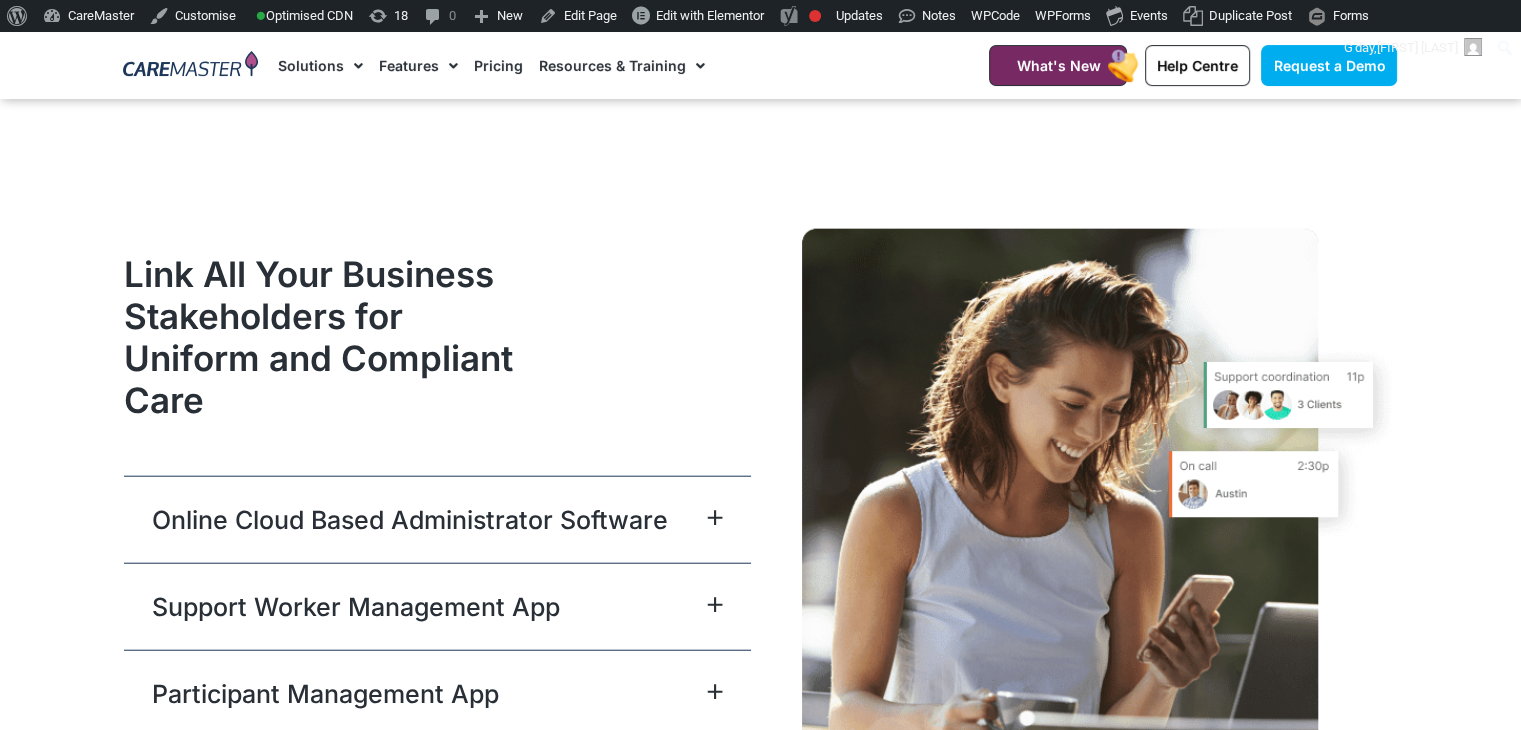 click at bounding box center [711, 519] 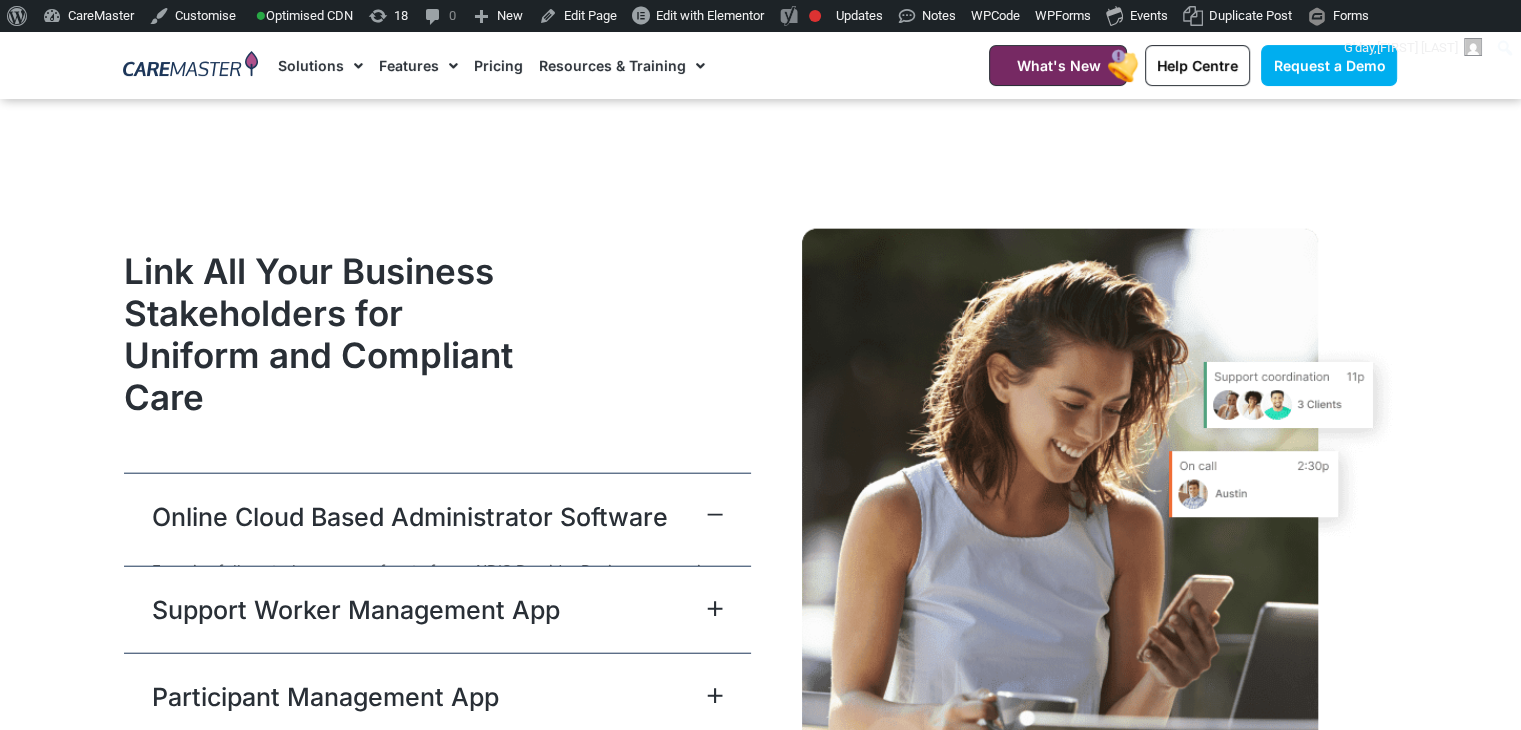 scroll, scrollTop: 4742, scrollLeft: 0, axis: vertical 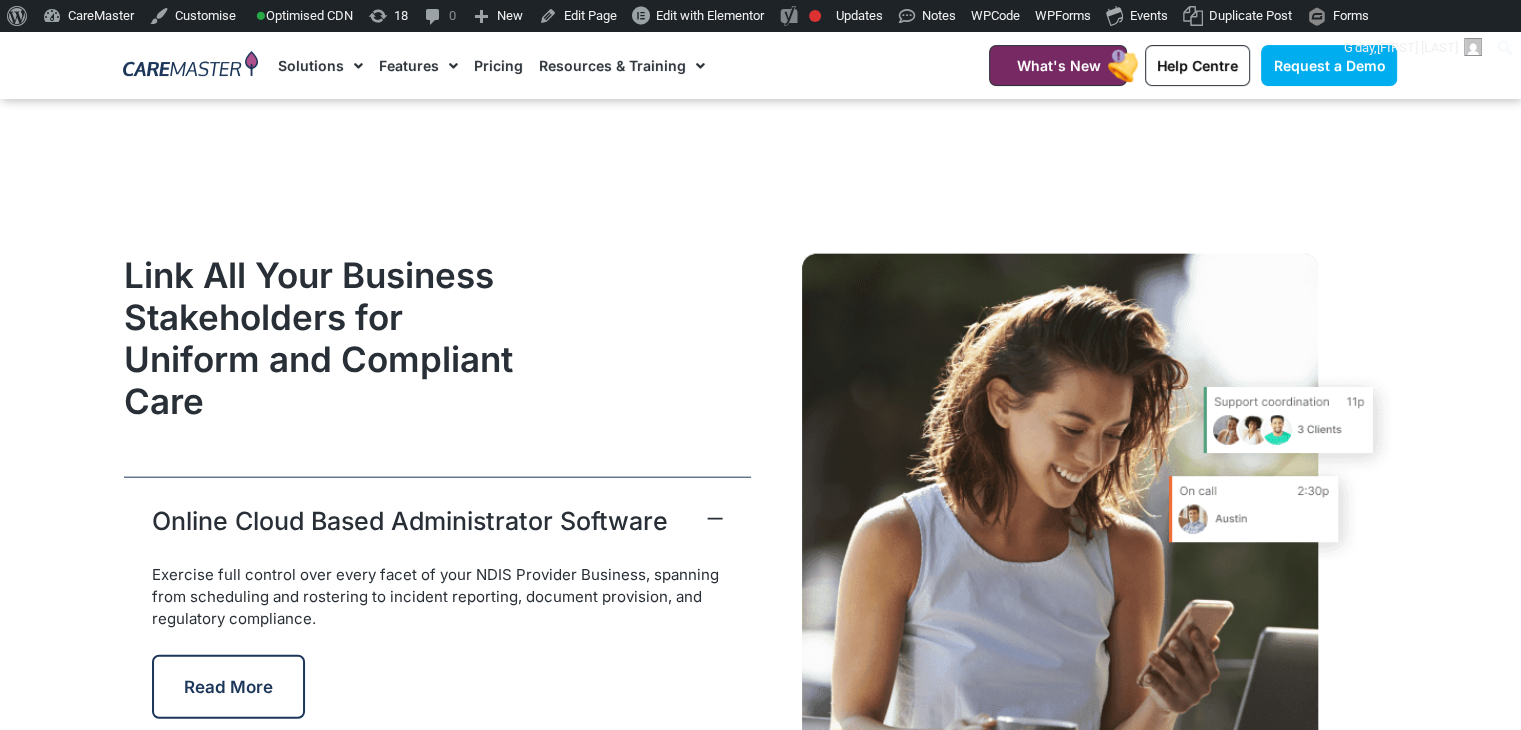 click at bounding box center [711, 520] 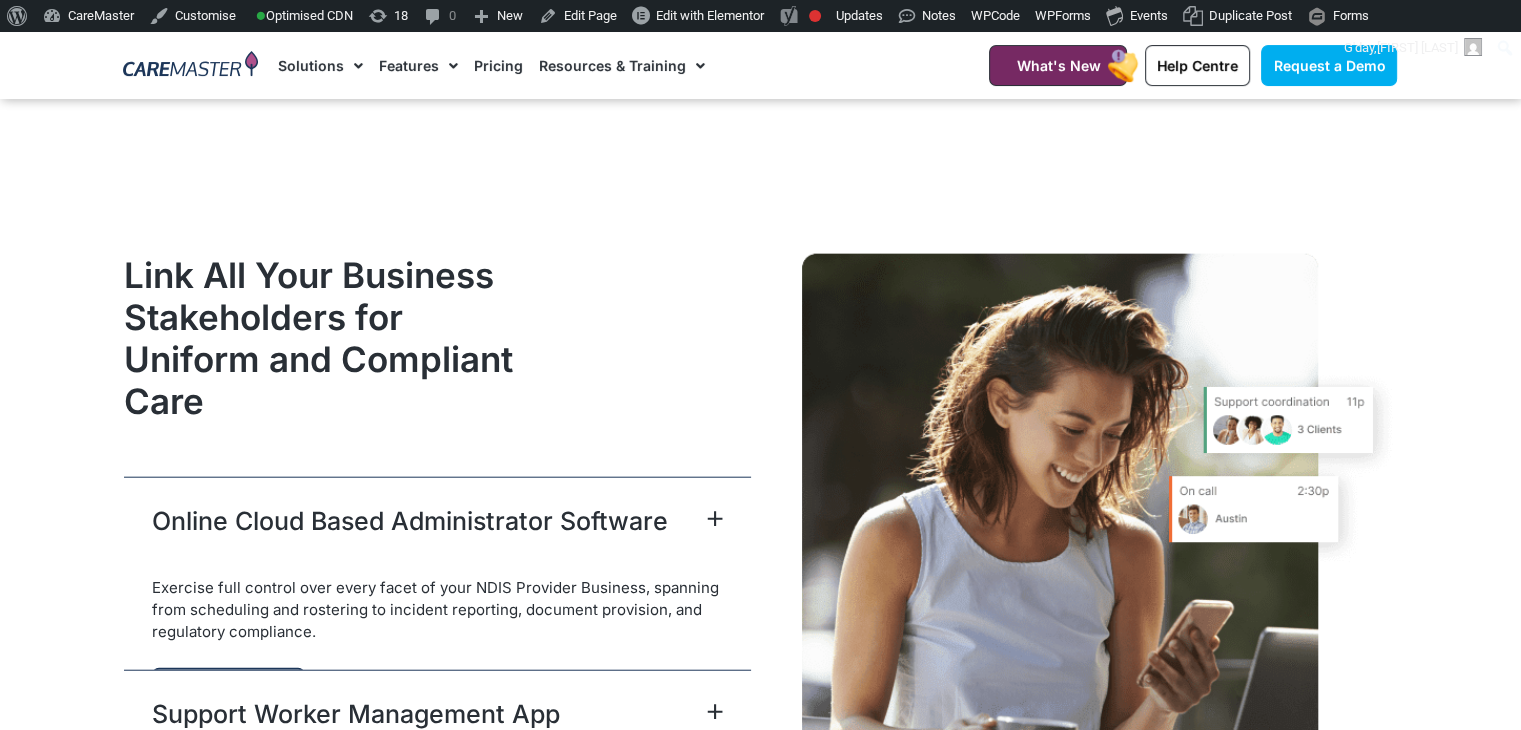 scroll, scrollTop: 4767, scrollLeft: 0, axis: vertical 